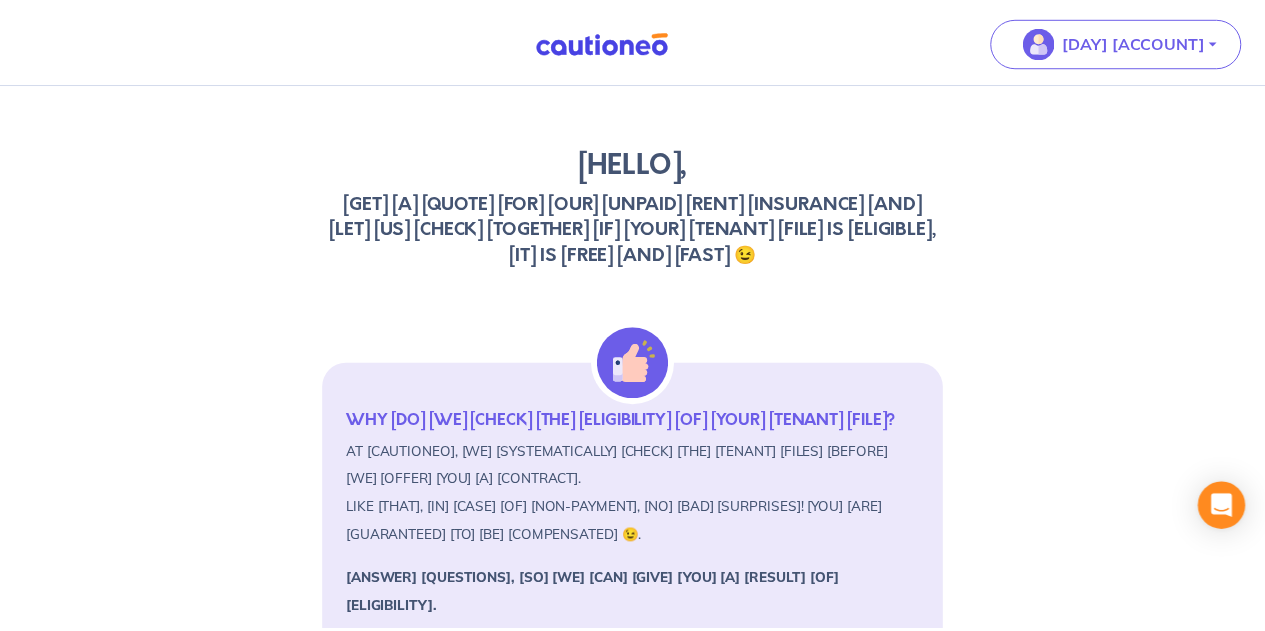 scroll, scrollTop: 0, scrollLeft: 0, axis: both 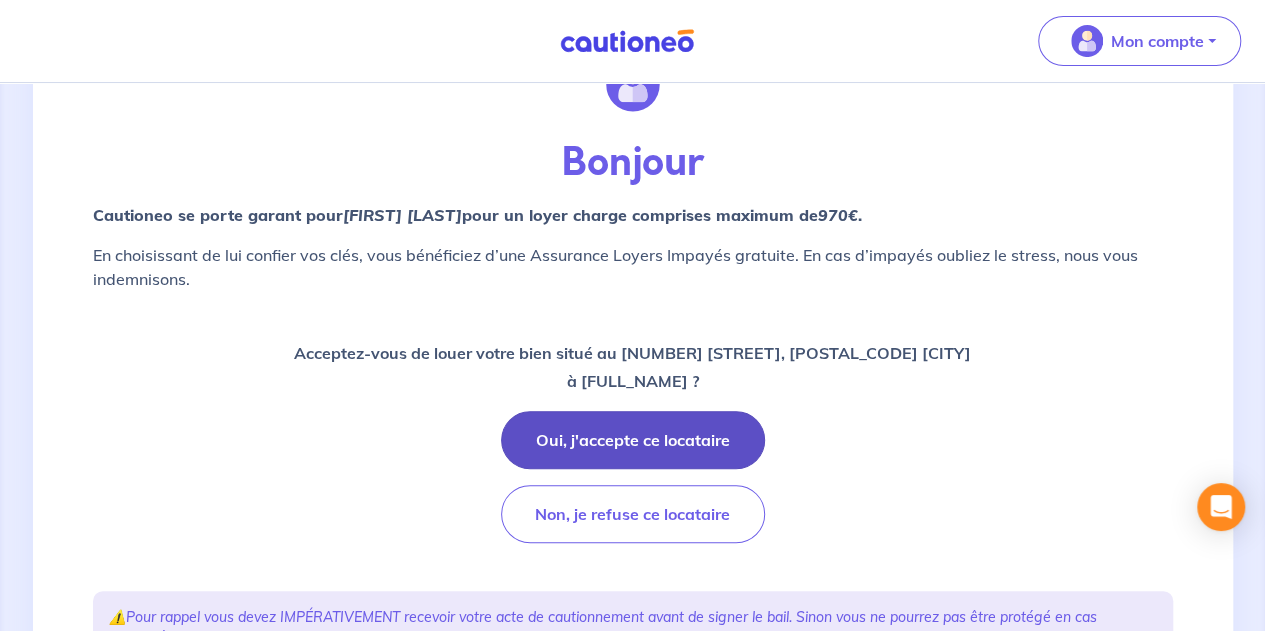 click on "Oui, j'accepte ce locataire" at bounding box center [633, 440] 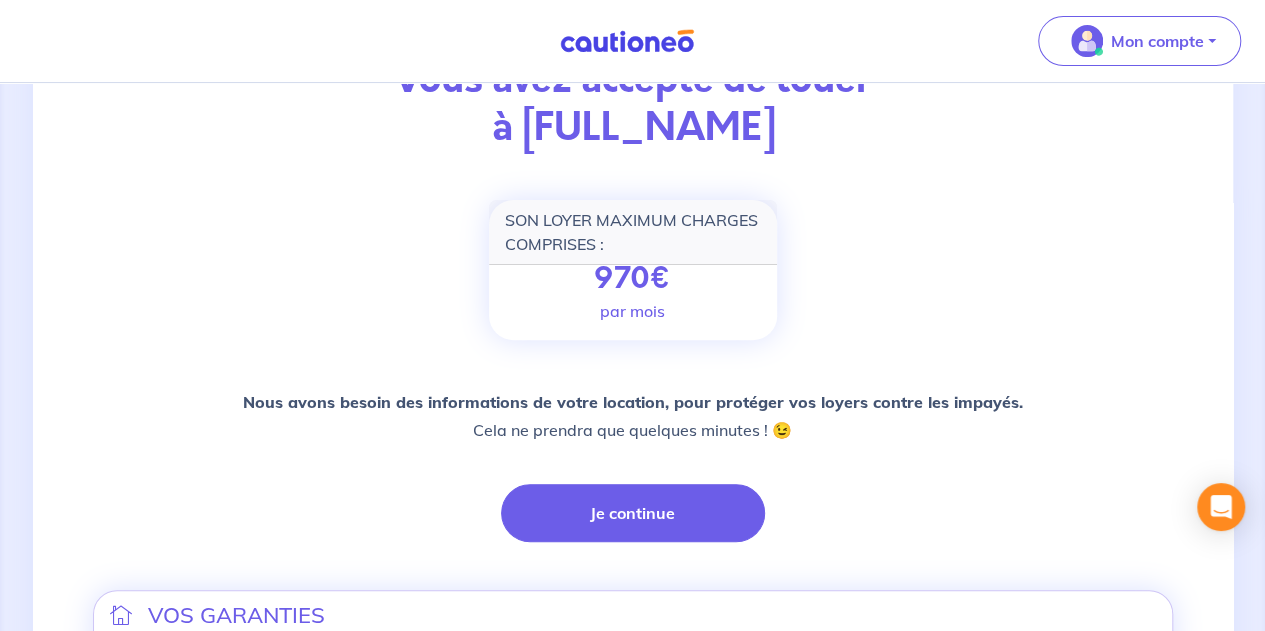 scroll, scrollTop: 300, scrollLeft: 0, axis: vertical 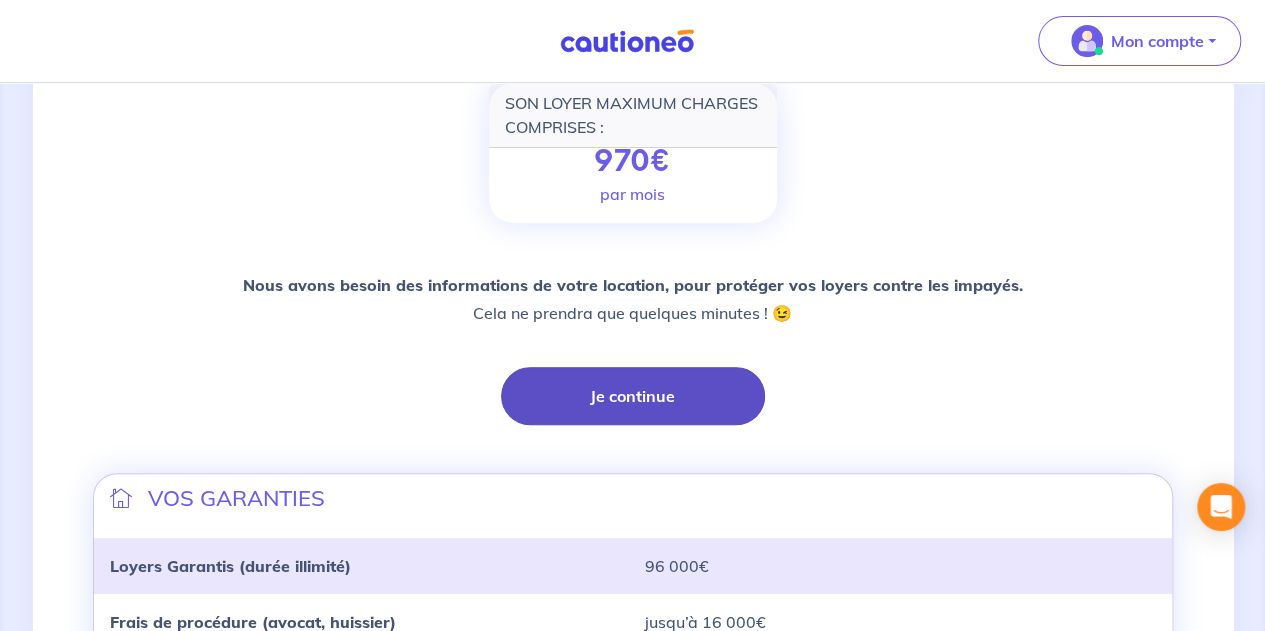 click on "Je continue" at bounding box center [633, 396] 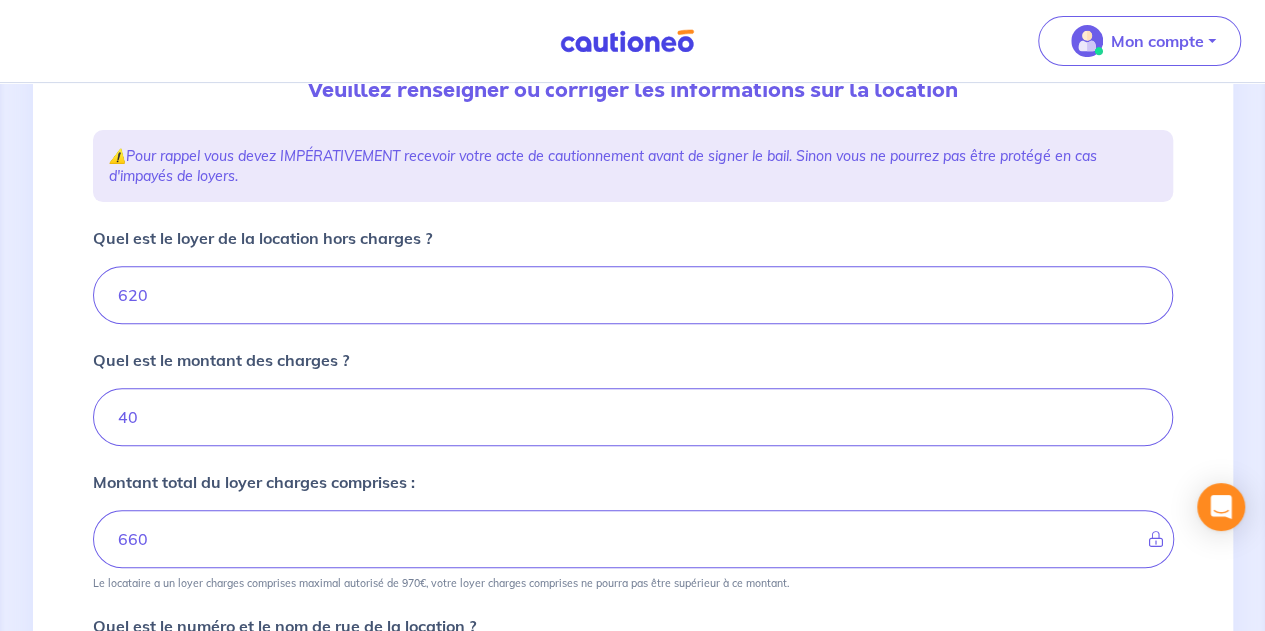scroll, scrollTop: 200, scrollLeft: 0, axis: vertical 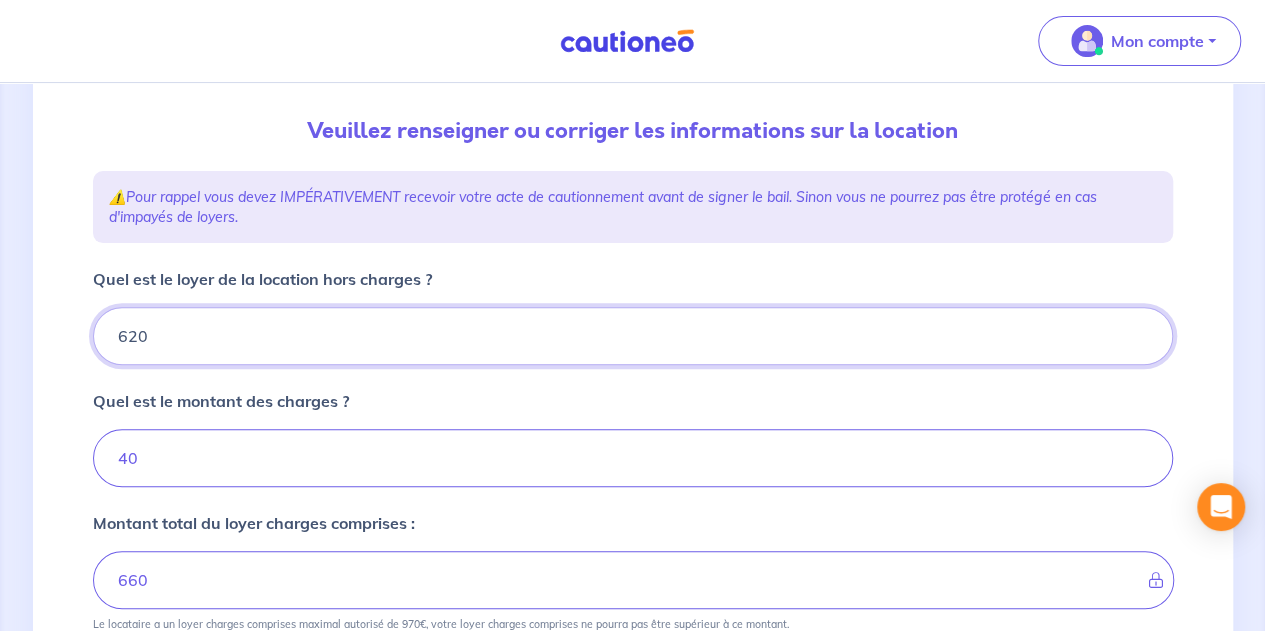 click on "620" at bounding box center [633, 336] 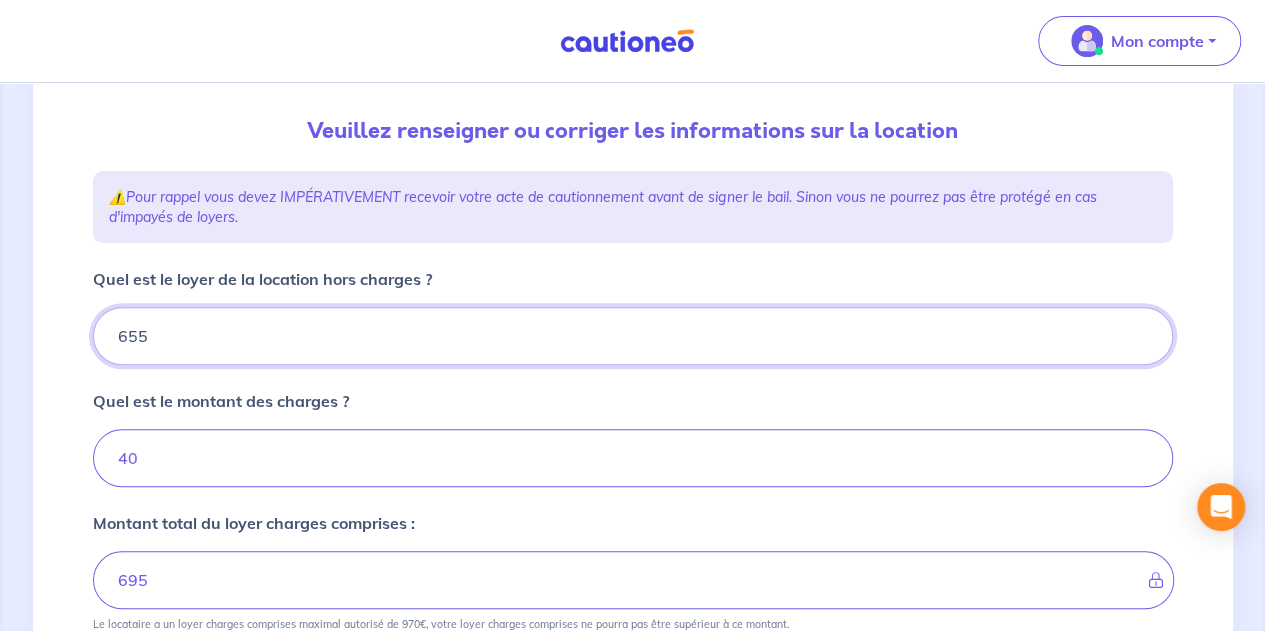 type on "655" 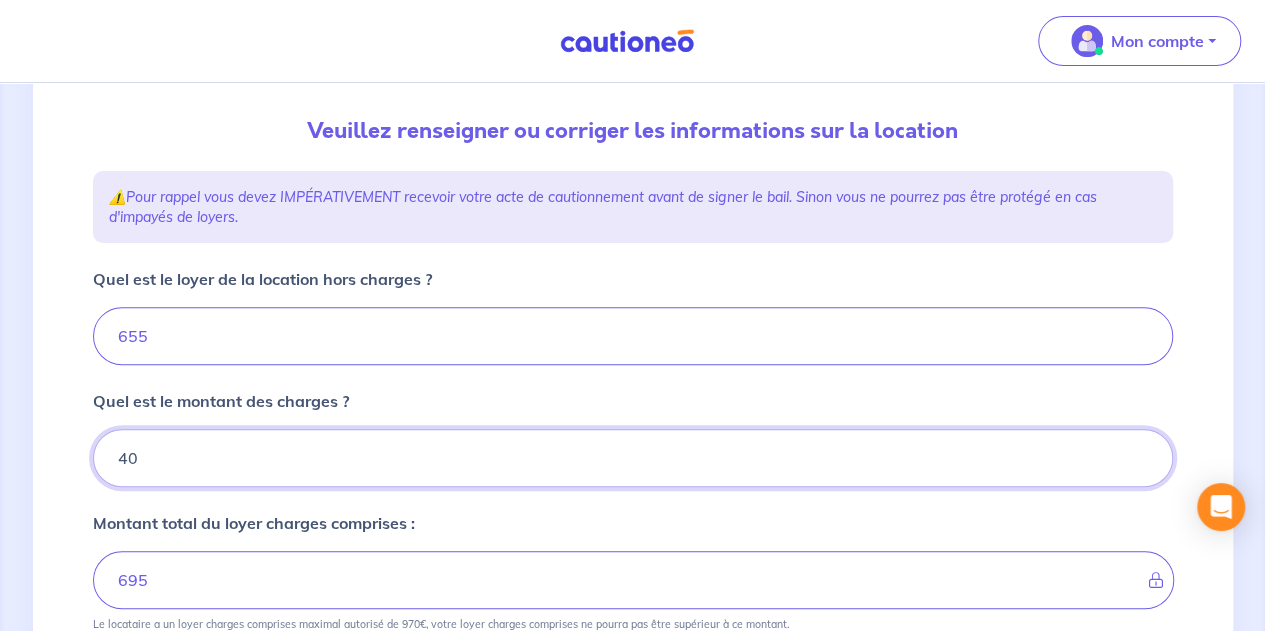 click on "40" at bounding box center [633, 458] 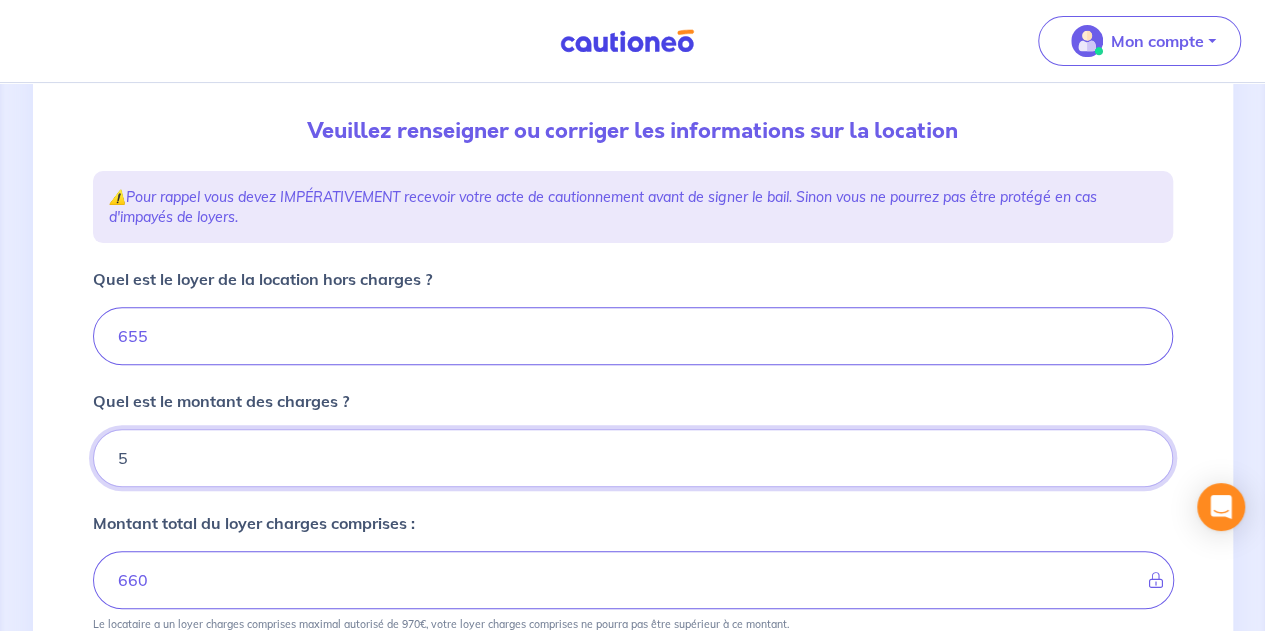 type on "5" 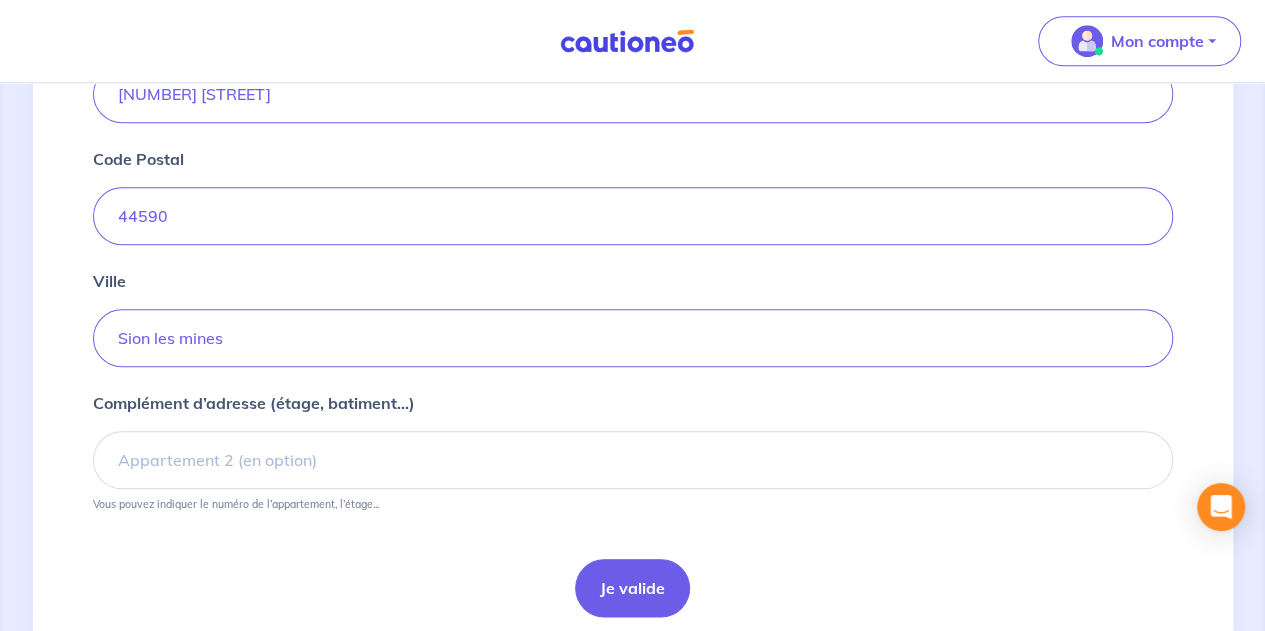 scroll, scrollTop: 897, scrollLeft: 0, axis: vertical 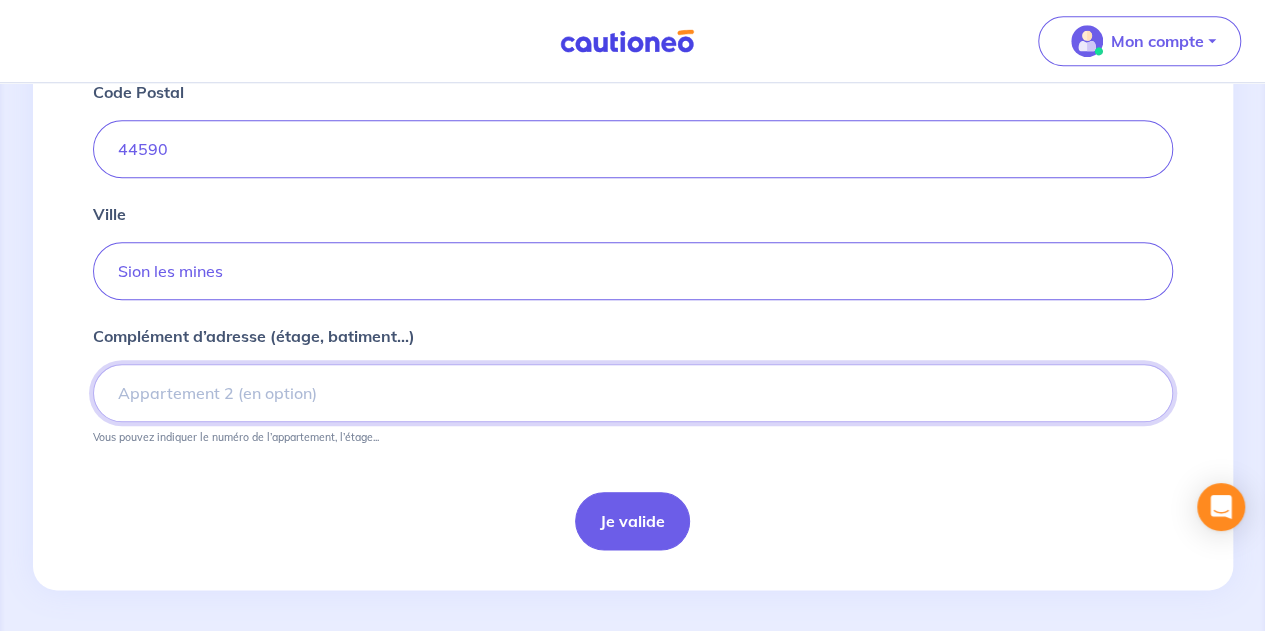 click on "Complément d’adresse (étage, batiment...)" at bounding box center (633, 393) 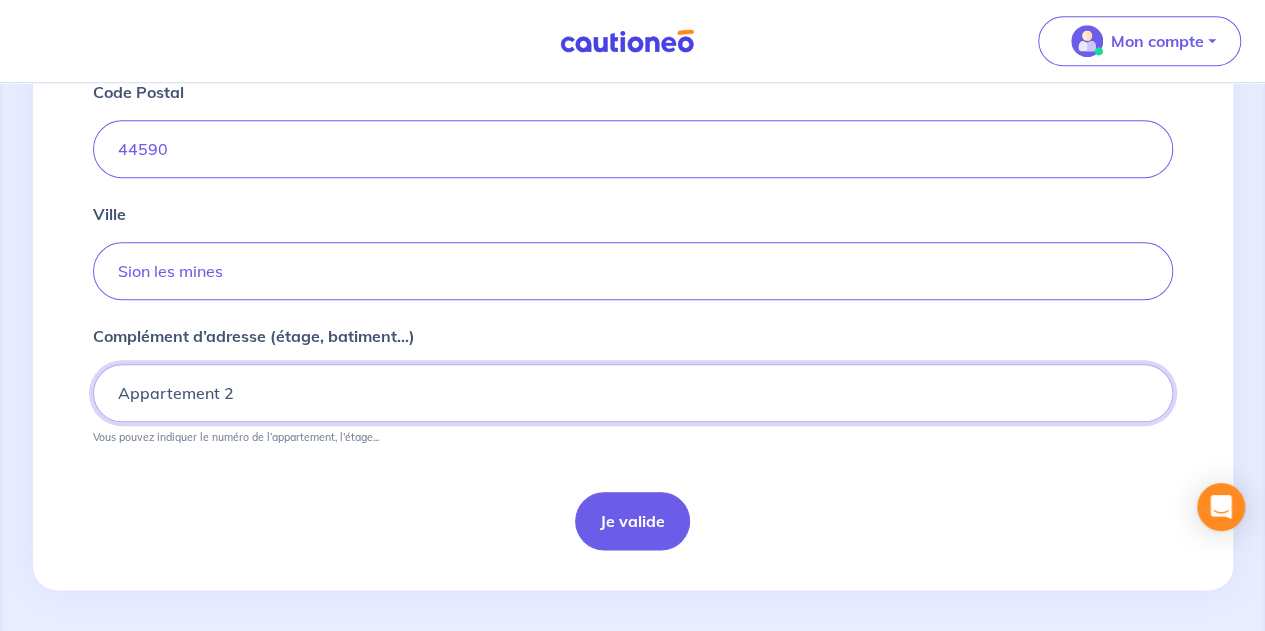 drag, startPoint x: 375, startPoint y: 399, endPoint x: 363, endPoint y: 398, distance: 12.0415945 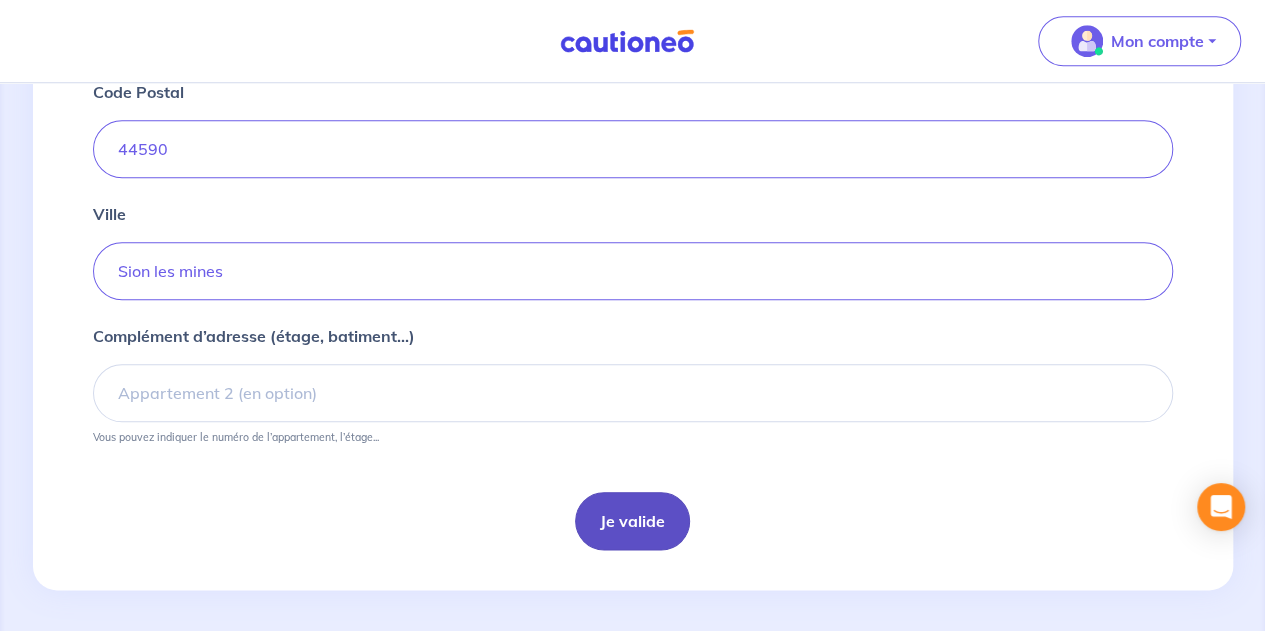 click on "Je valide" at bounding box center [632, 521] 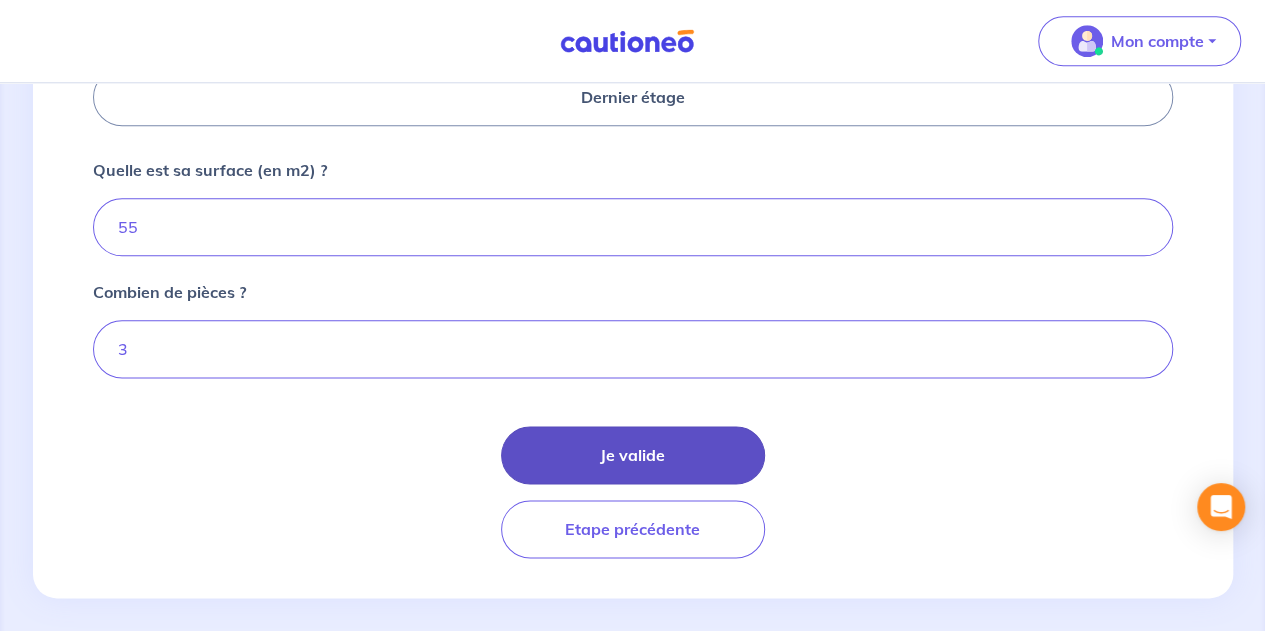 scroll, scrollTop: 1074, scrollLeft: 0, axis: vertical 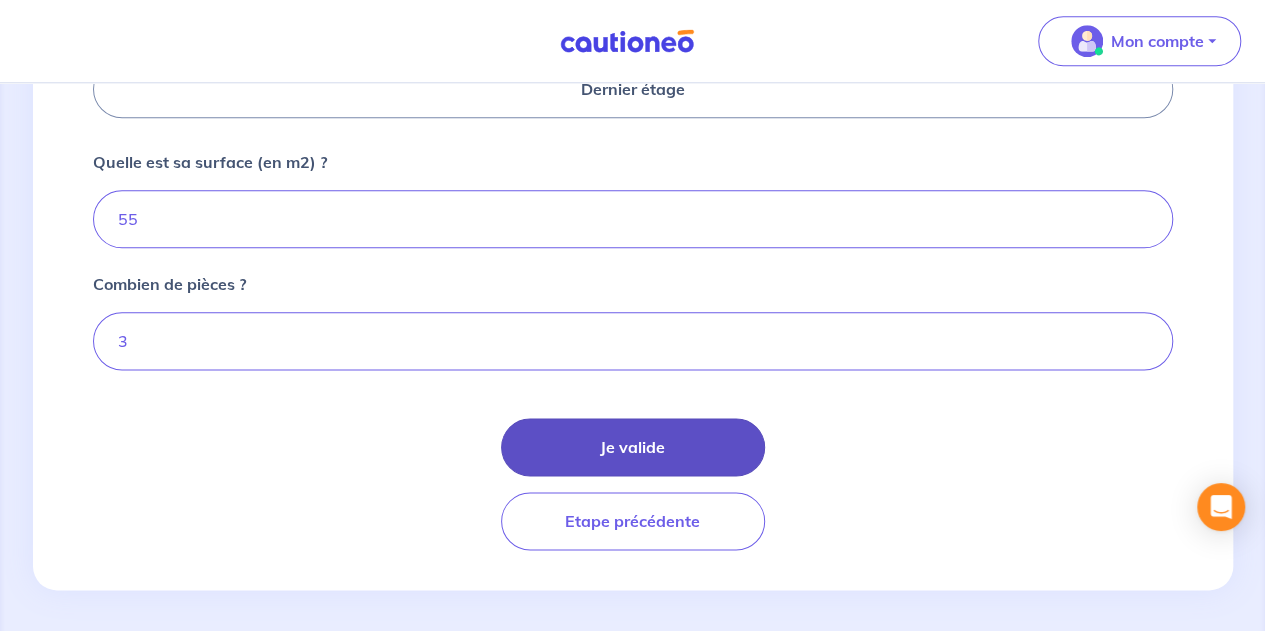 click on "Je valide" at bounding box center [633, 447] 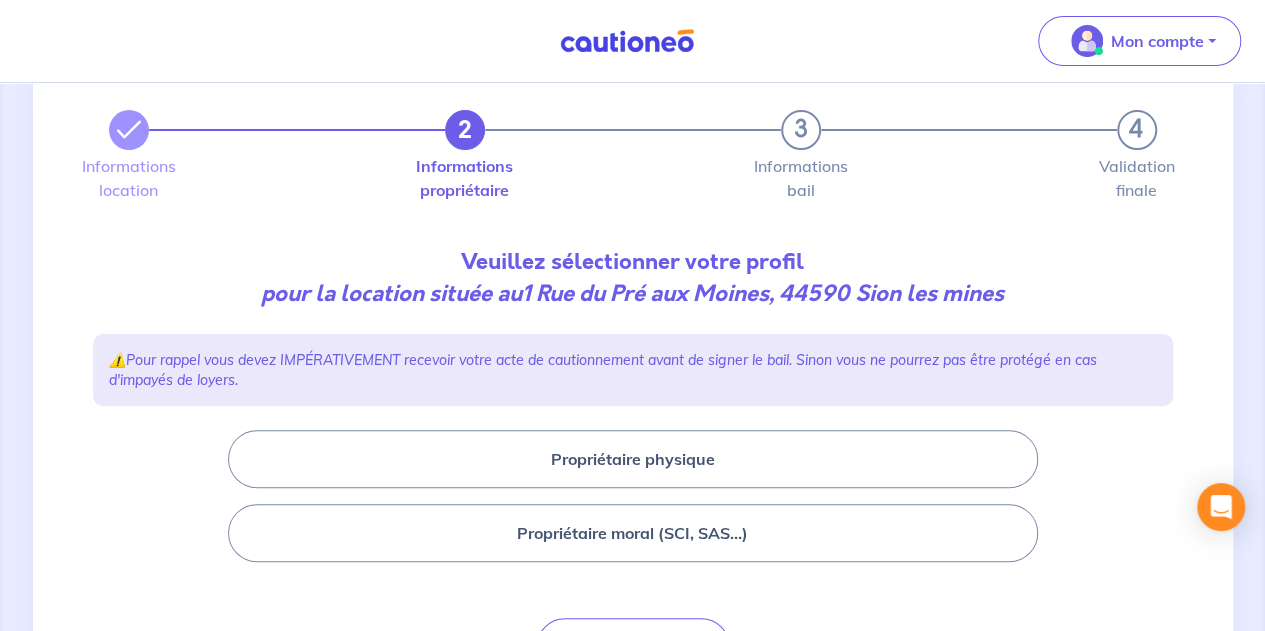 scroll, scrollTop: 198, scrollLeft: 0, axis: vertical 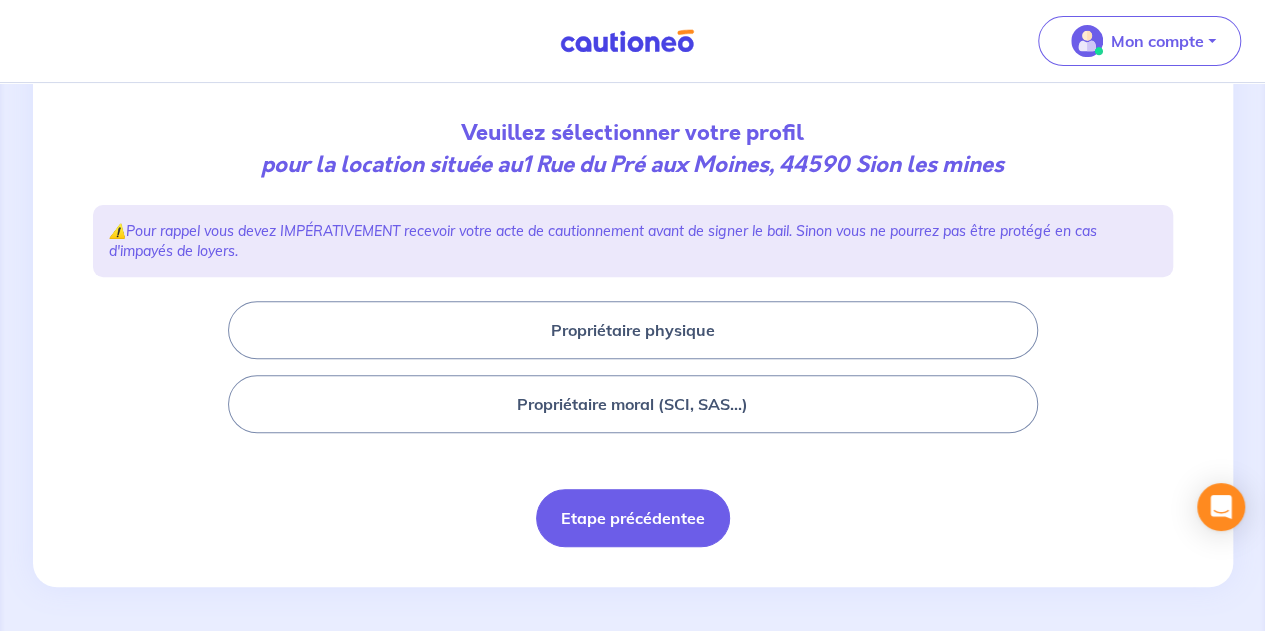 click on "Etape précédentee" at bounding box center (633, 518) 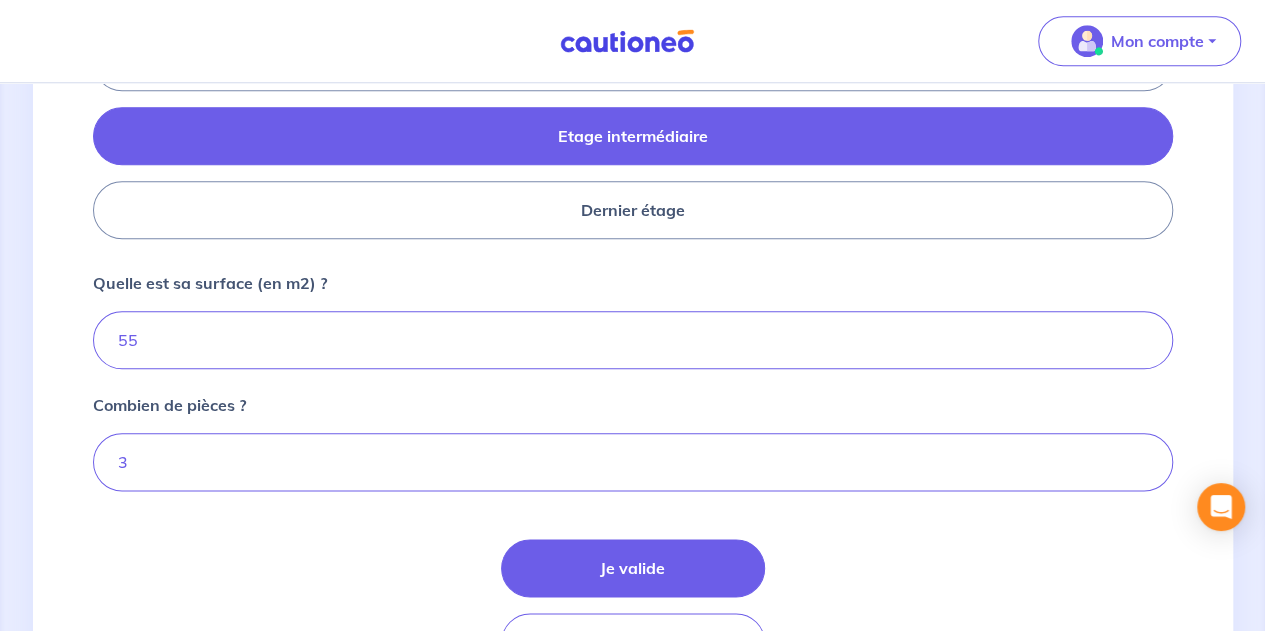 scroll, scrollTop: 1074, scrollLeft: 0, axis: vertical 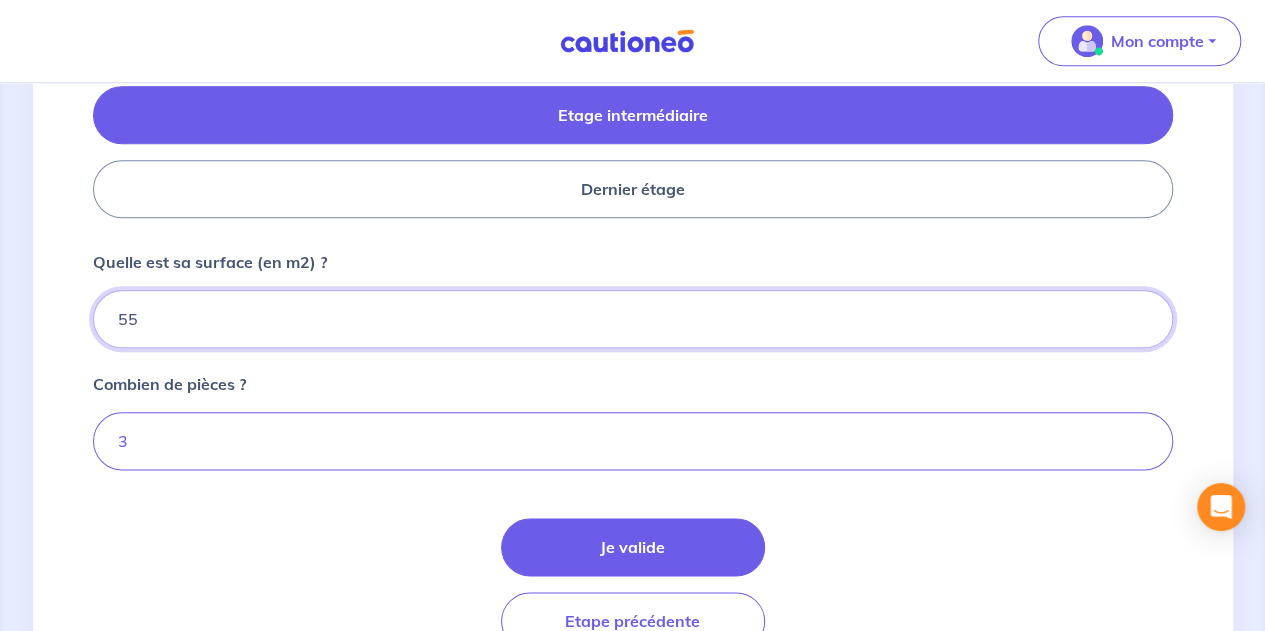click on "55" at bounding box center [633, 319] 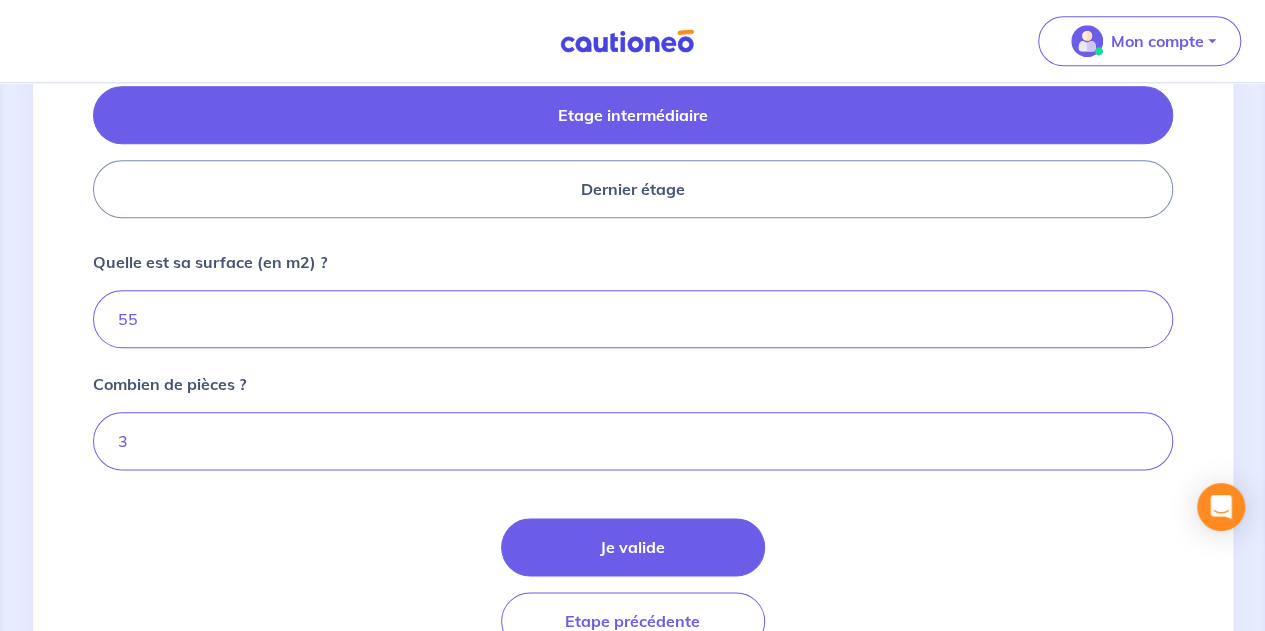 drag, startPoint x: 298, startPoint y: 347, endPoint x: 302, endPoint y: 333, distance: 14.56022 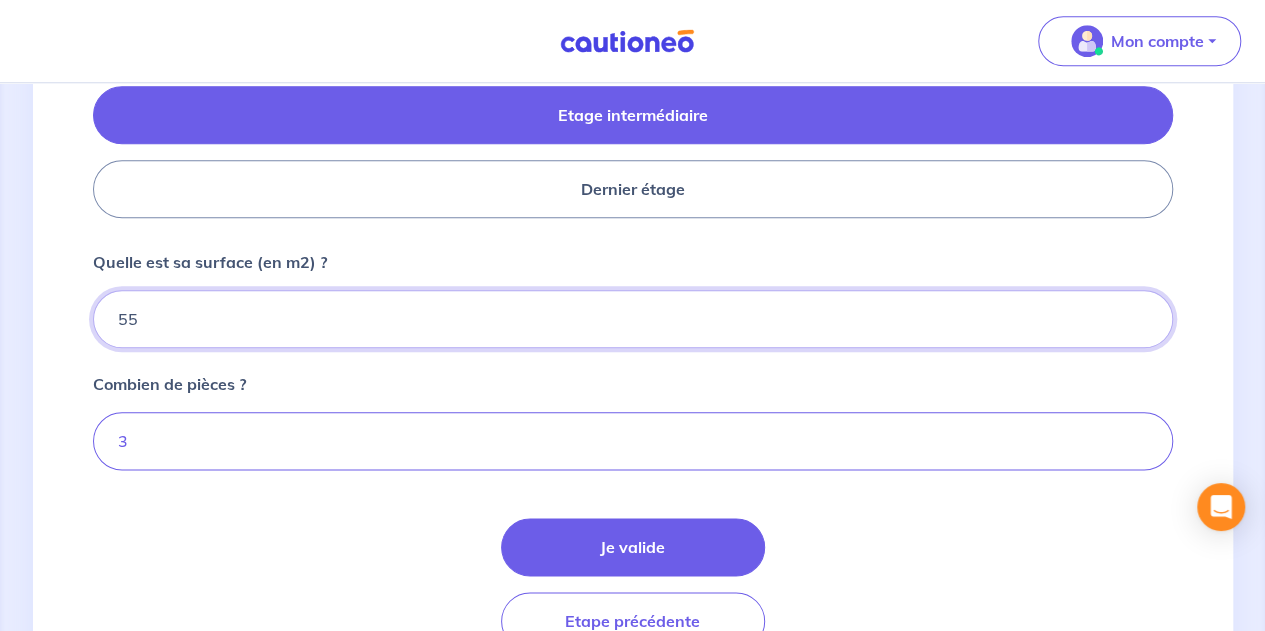 drag, startPoint x: 306, startPoint y: 329, endPoint x: 312, endPoint y: 320, distance: 10.816654 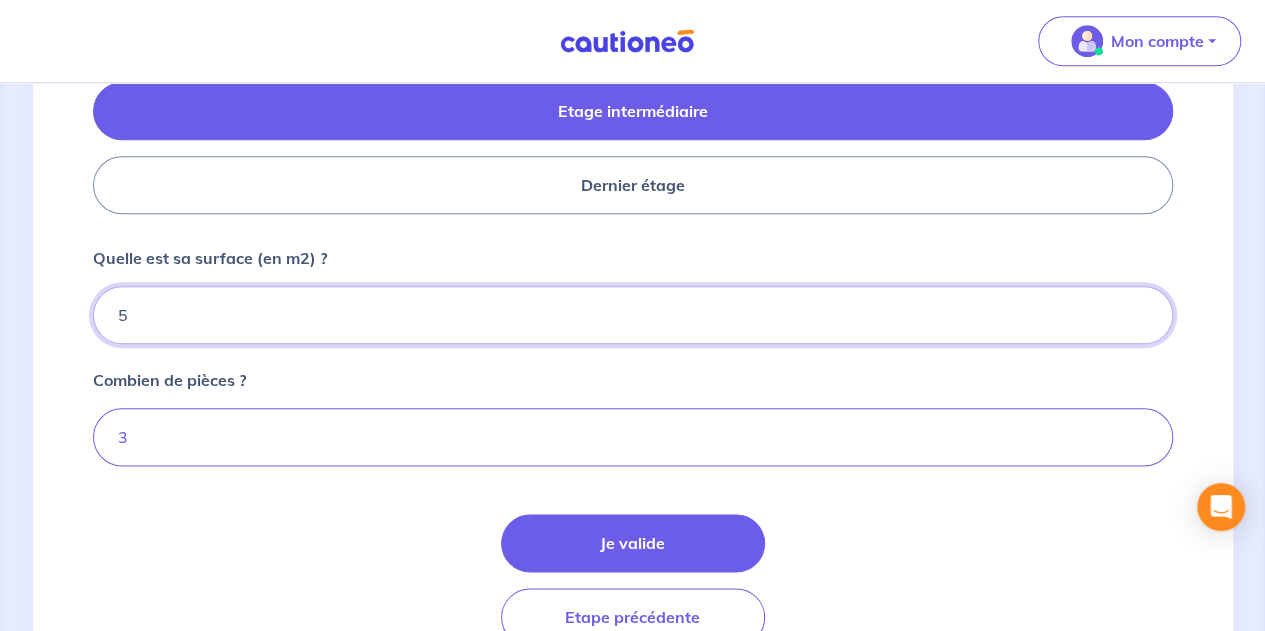scroll, scrollTop: 969, scrollLeft: 0, axis: vertical 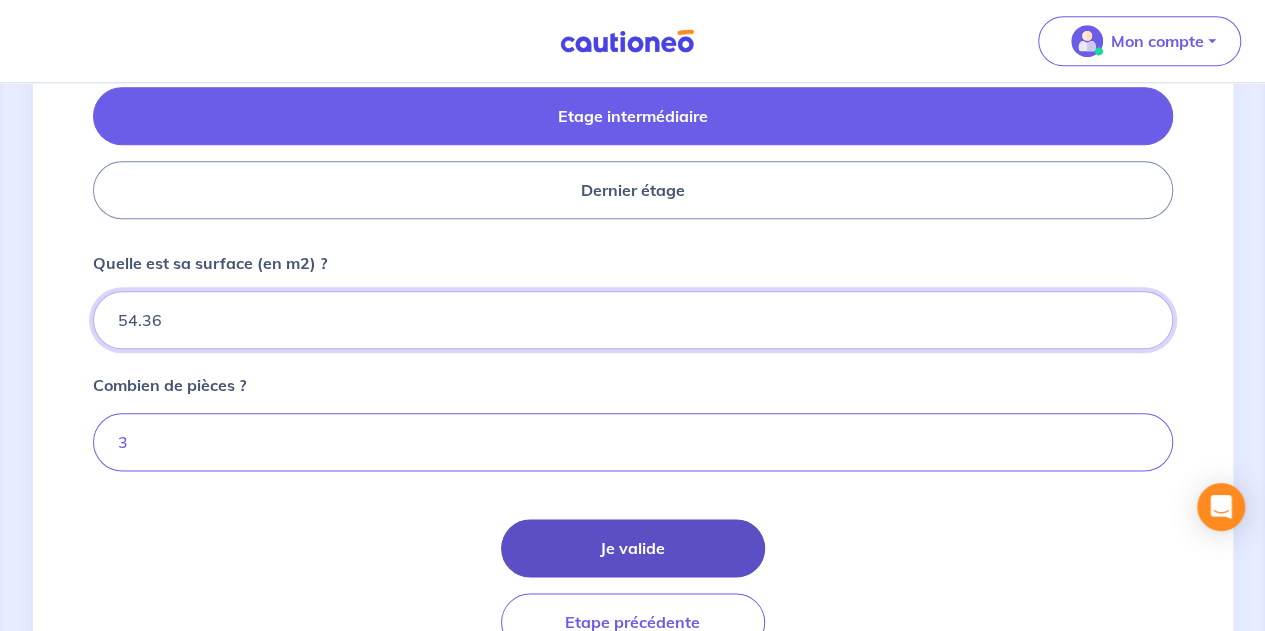 type on "54.36" 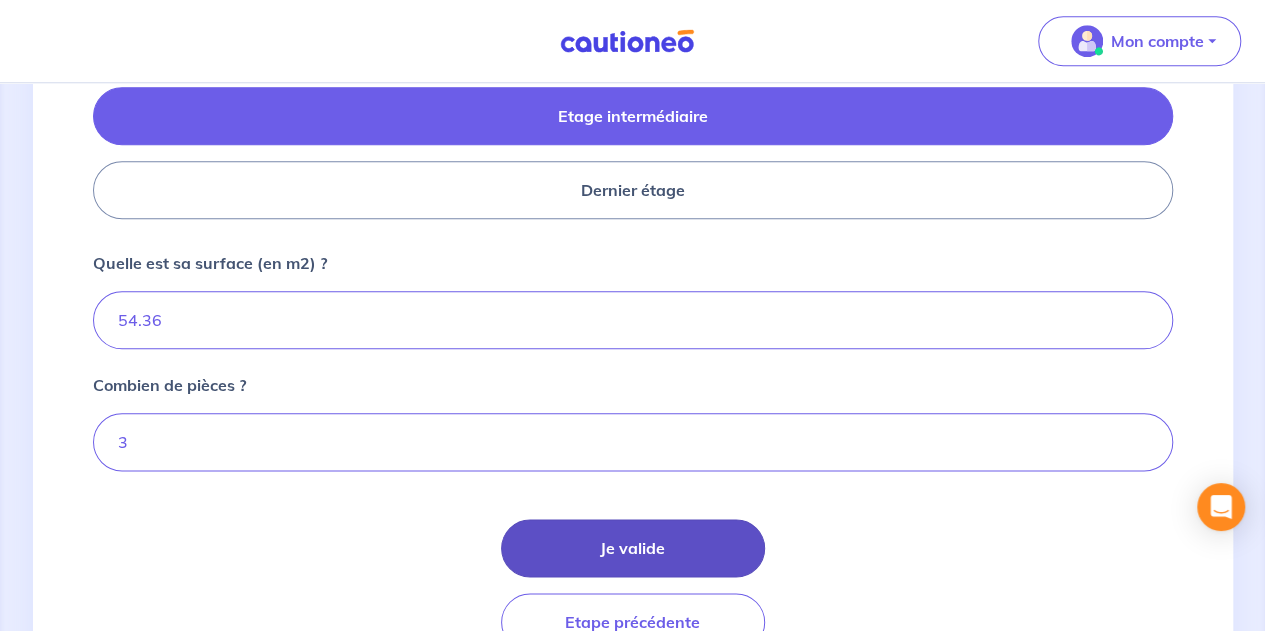 click on "Je valide" at bounding box center [633, 548] 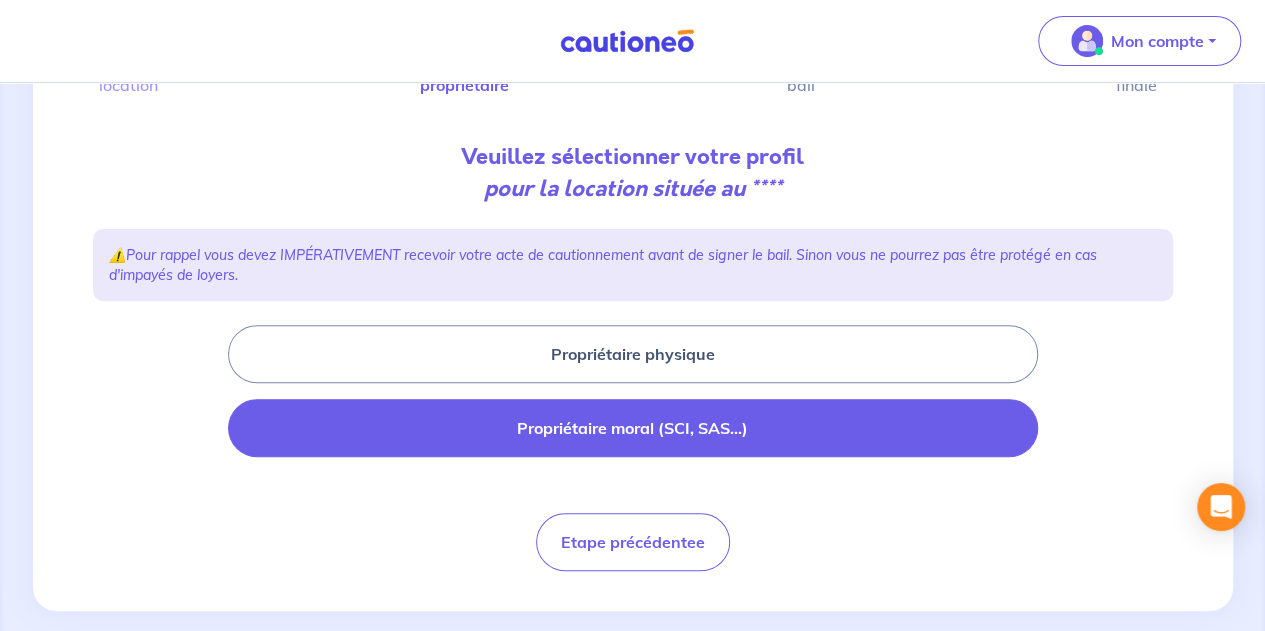 scroll, scrollTop: 198, scrollLeft: 0, axis: vertical 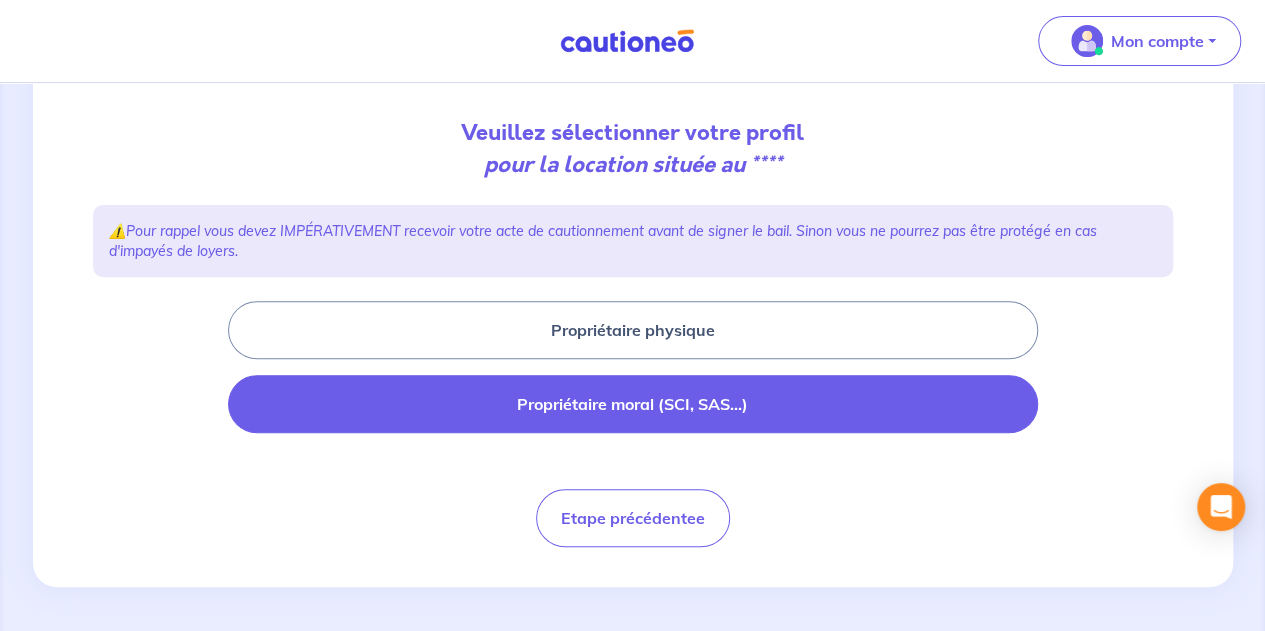 click on "Propriétaire moral  (SCI, SAS...)" at bounding box center [633, 404] 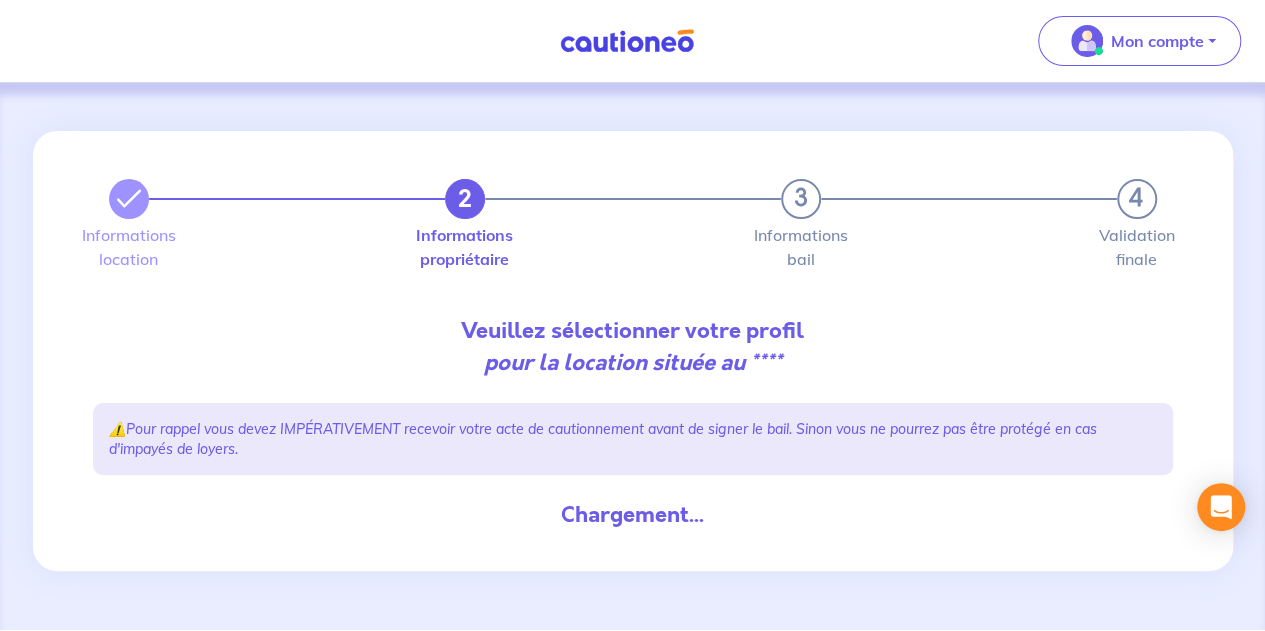 scroll, scrollTop: 0, scrollLeft: 0, axis: both 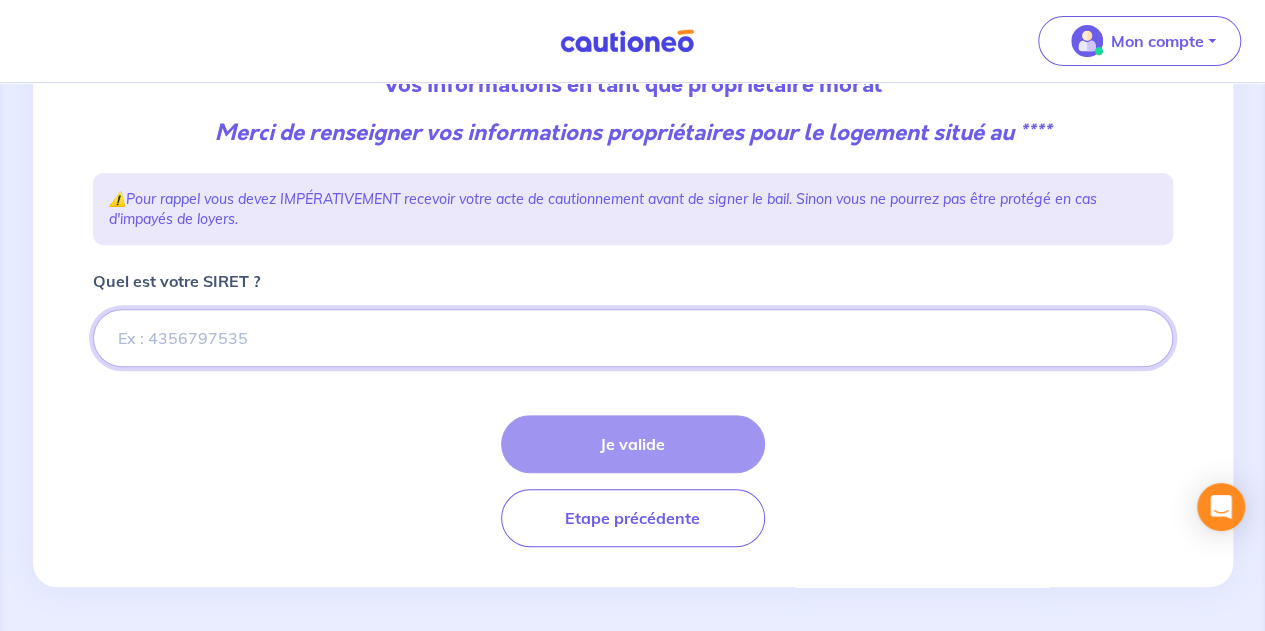 click on "Quel est votre SIRET ?" at bounding box center (633, 338) 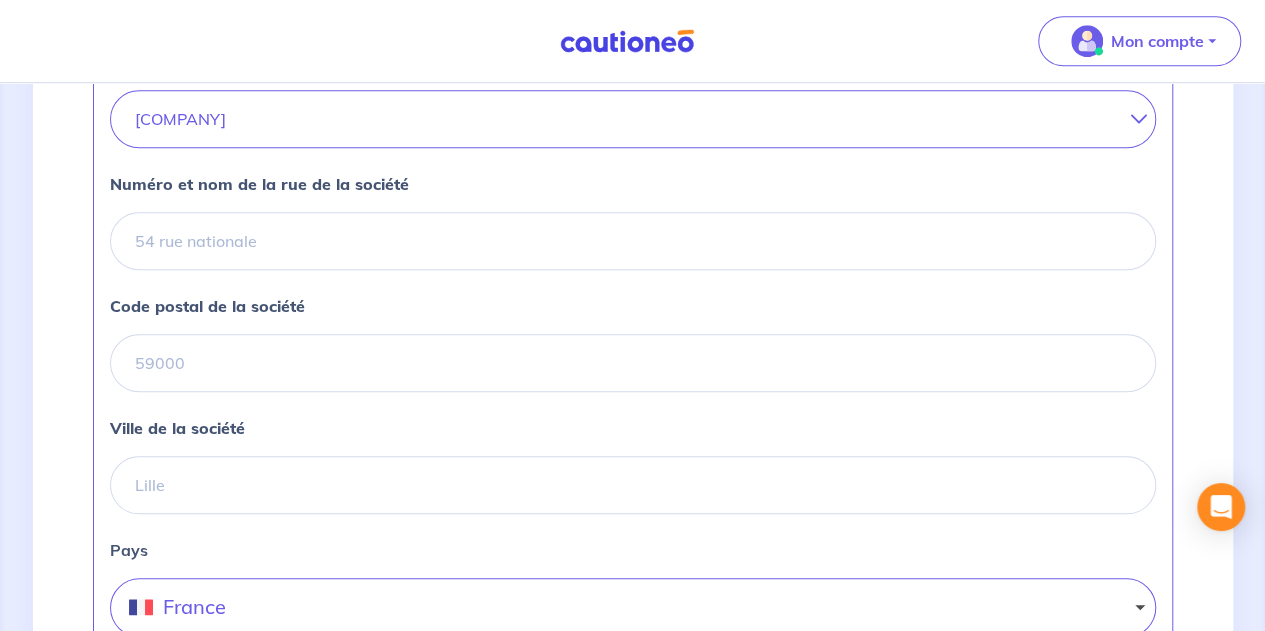 scroll, scrollTop: 741, scrollLeft: 0, axis: vertical 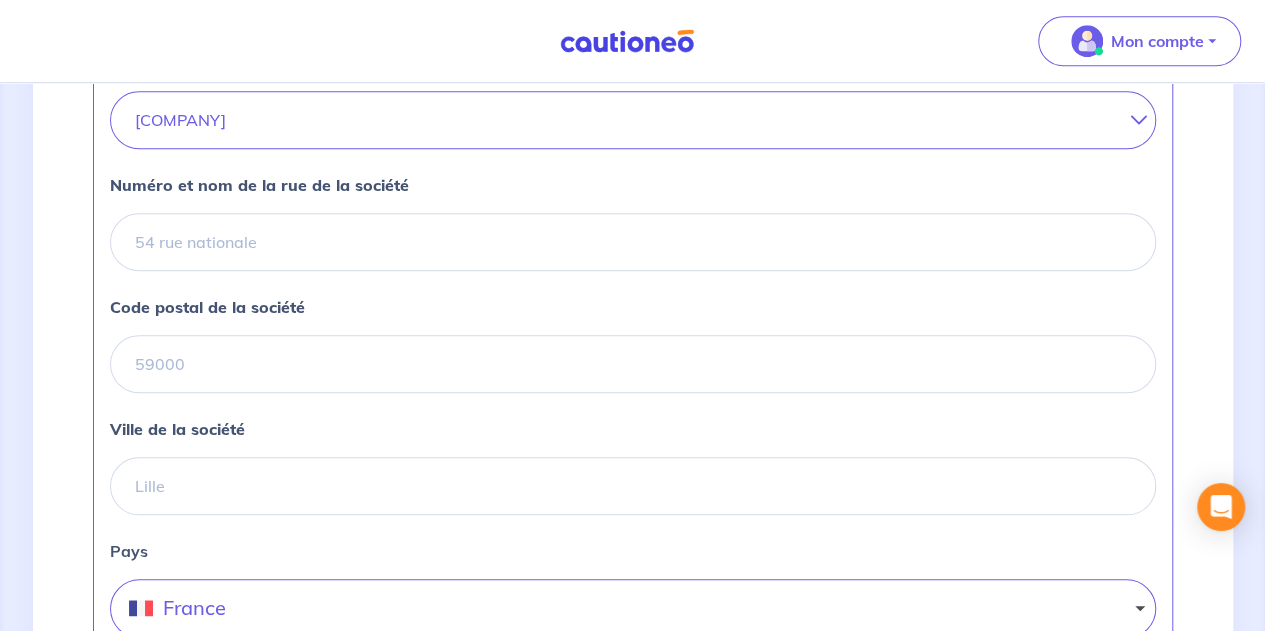 type on "[SIRET]" 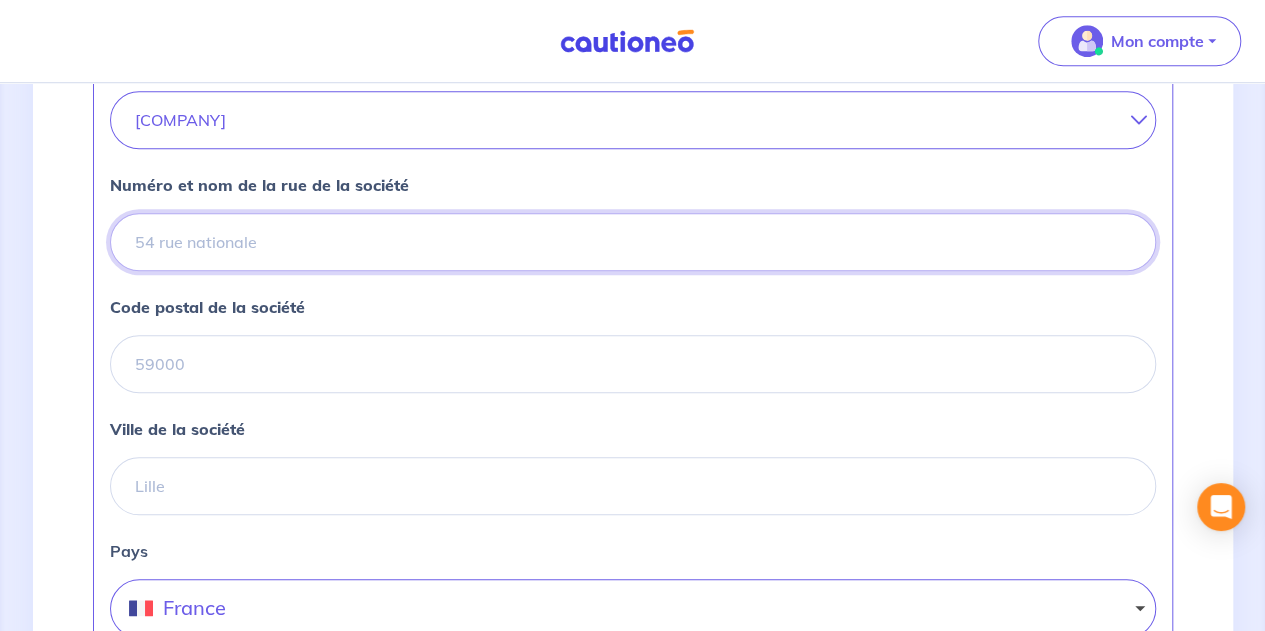 click on "Numéro et nom de la rue de la société" at bounding box center (633, 242) 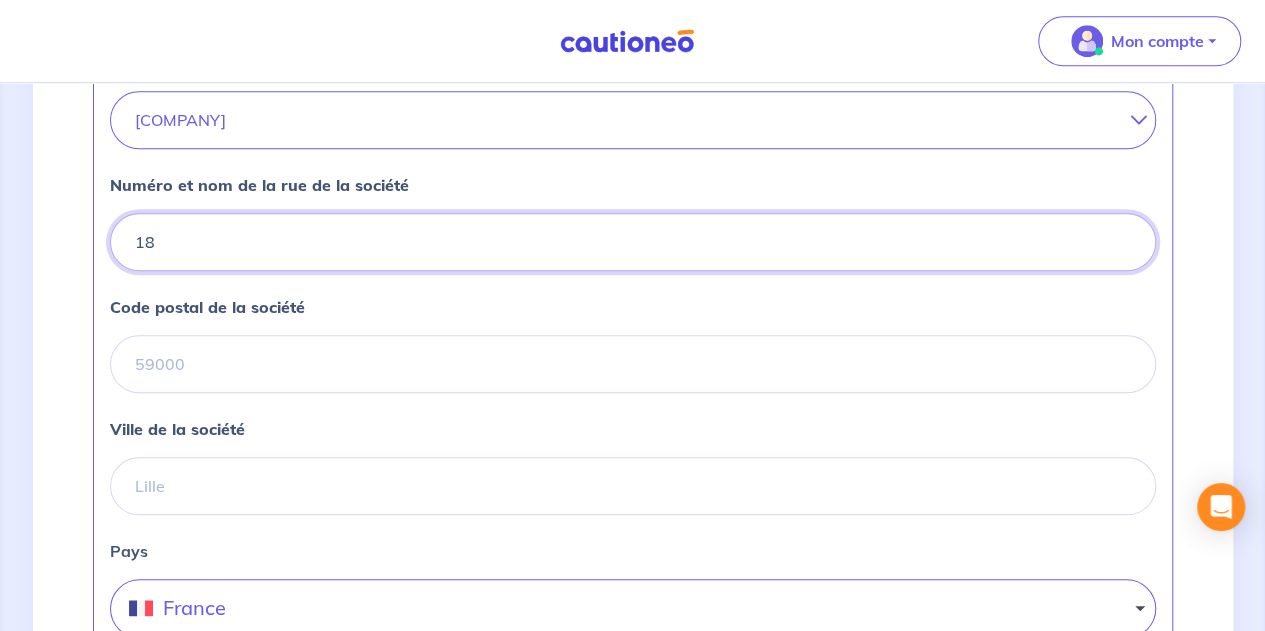 type on "[NUMBER] [STREET], Appartement [NUMBER]" 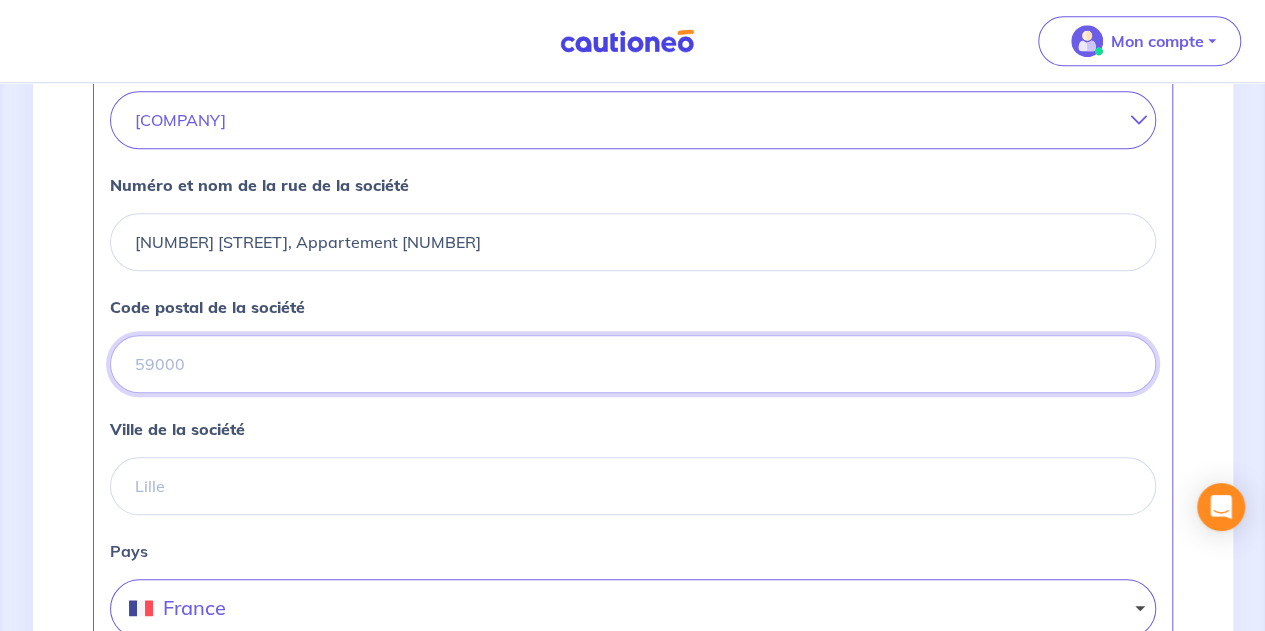type on "35000" 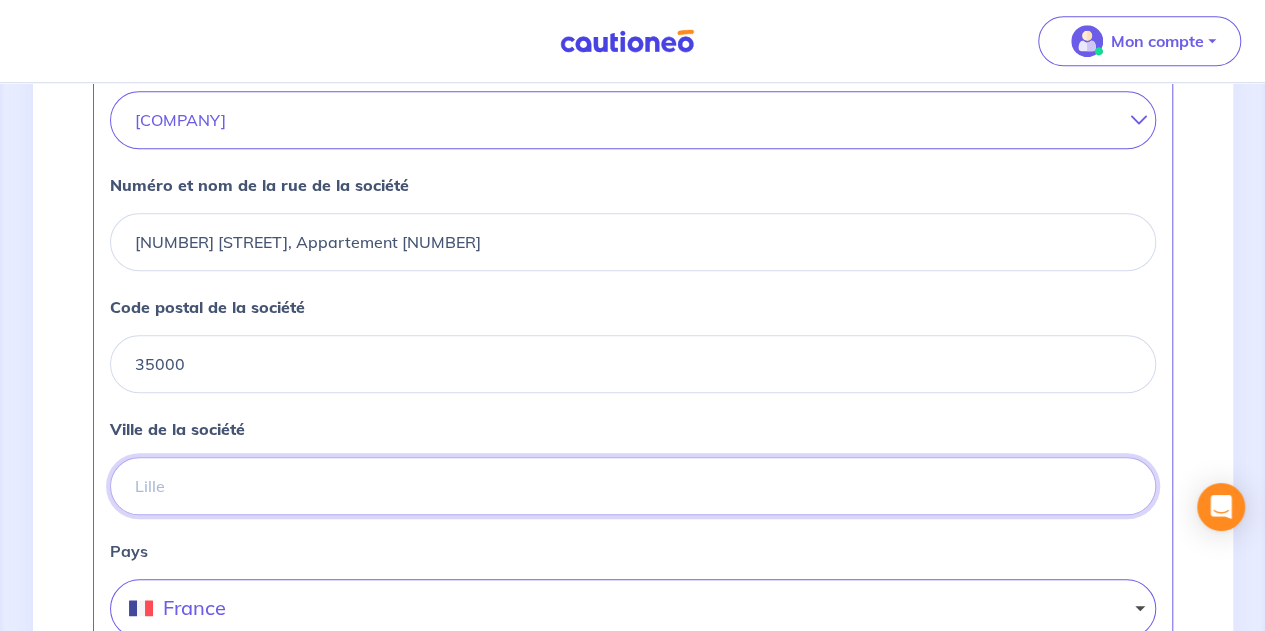 type on "[CITY]" 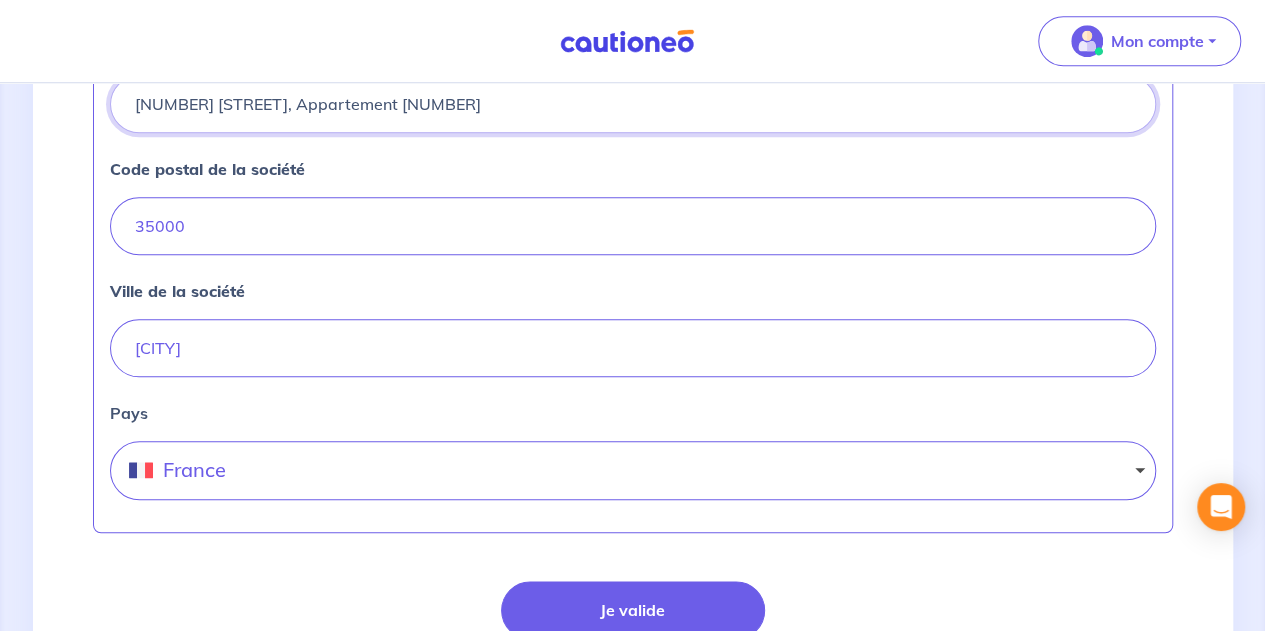 scroll, scrollTop: 1041, scrollLeft: 0, axis: vertical 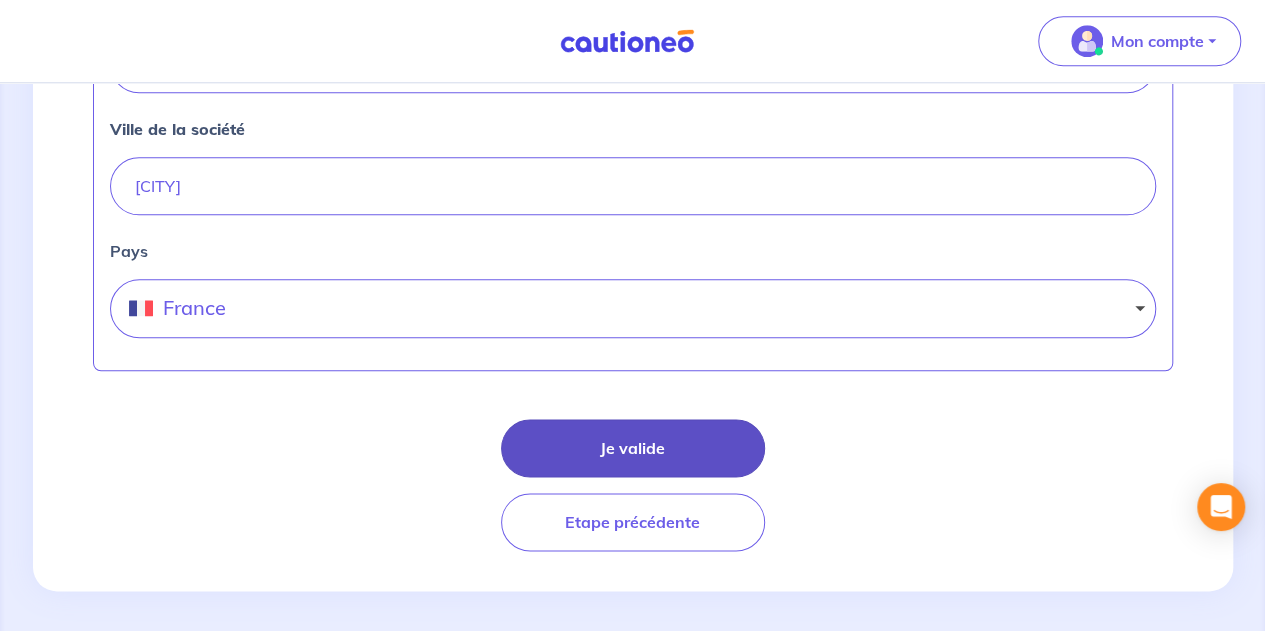 click on "Je valide" at bounding box center (633, 448) 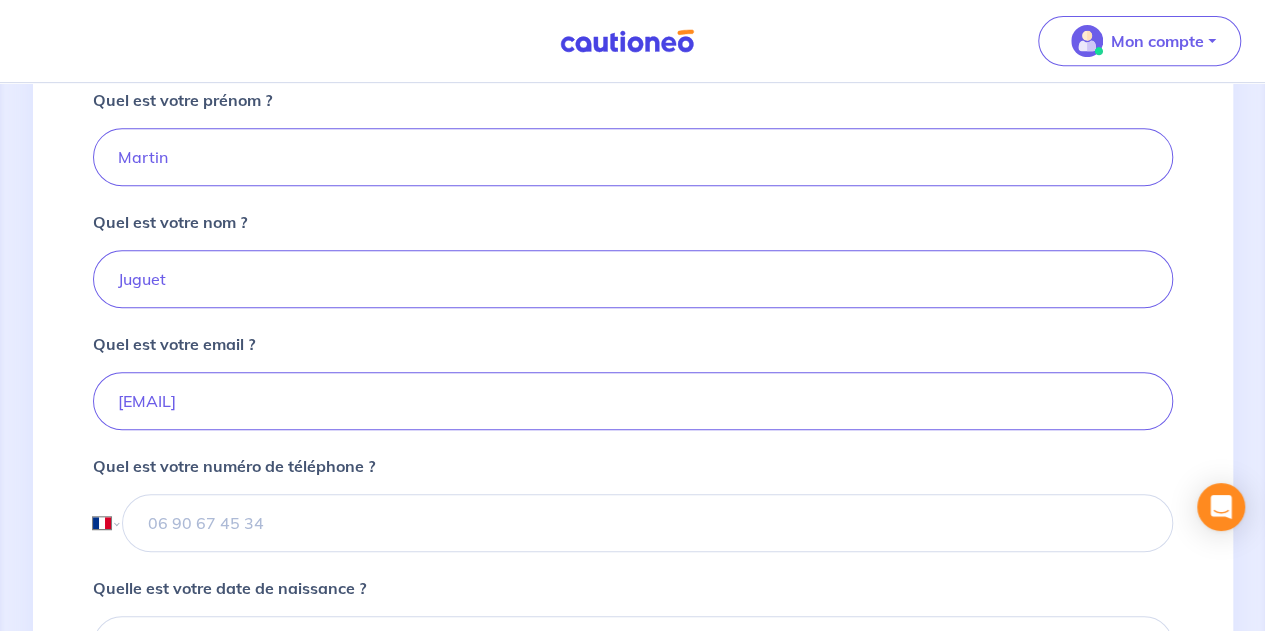 scroll, scrollTop: 500, scrollLeft: 0, axis: vertical 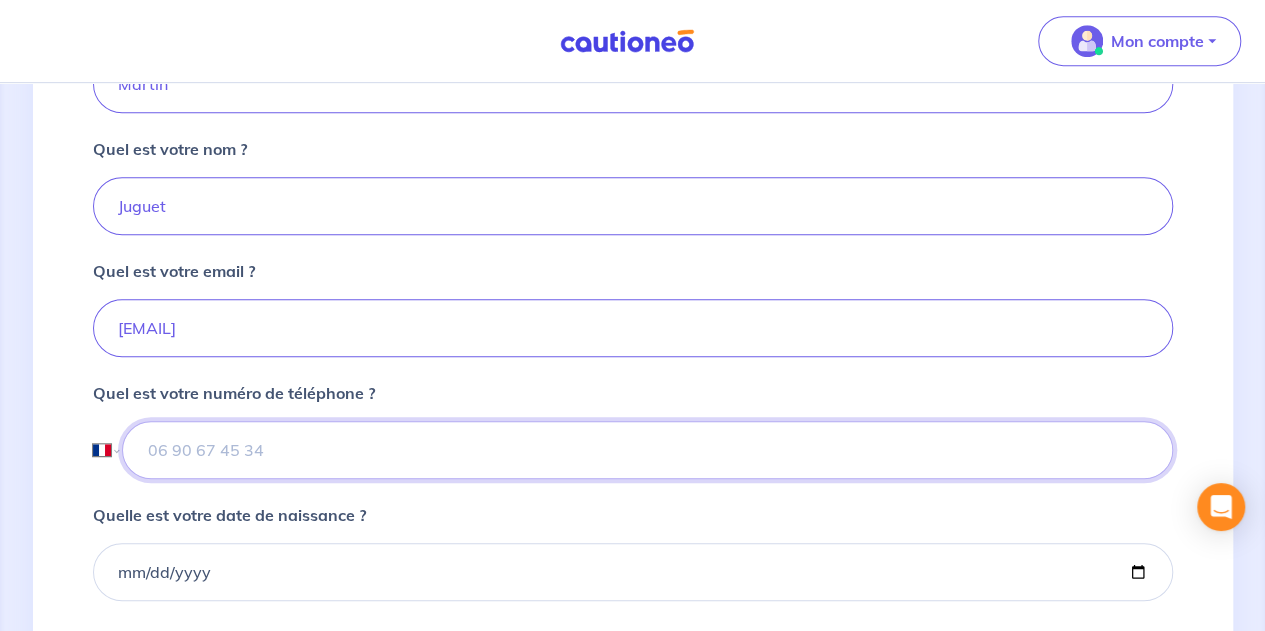click at bounding box center (647, 450) 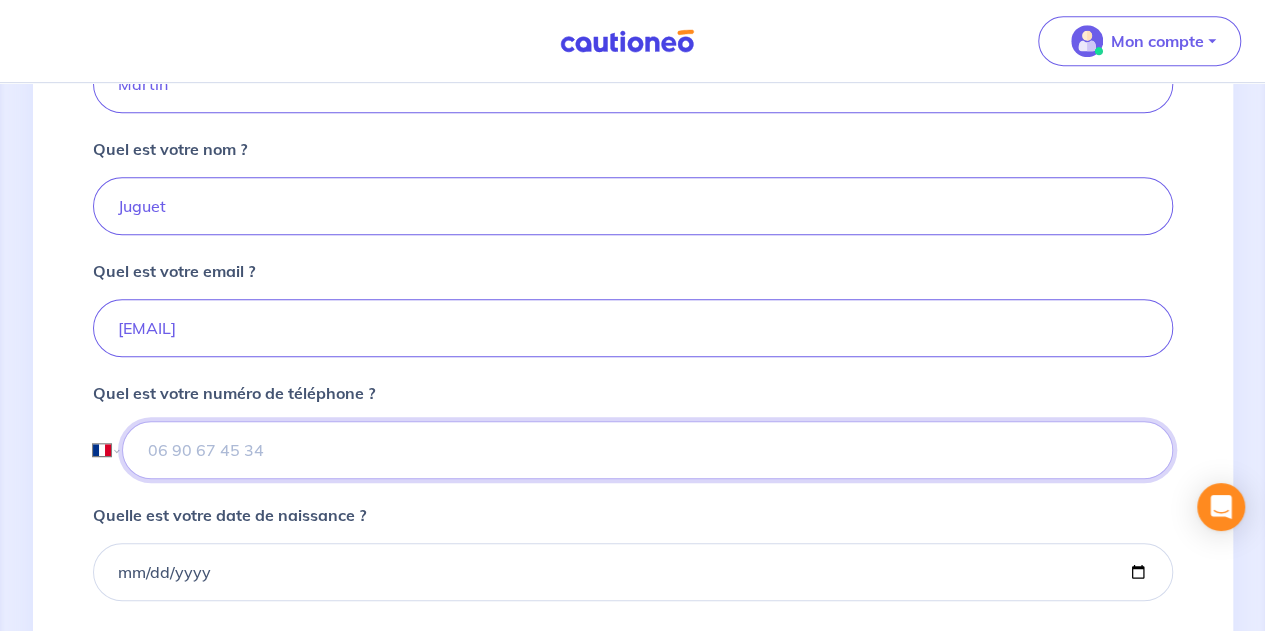 type on "[PHONE]" 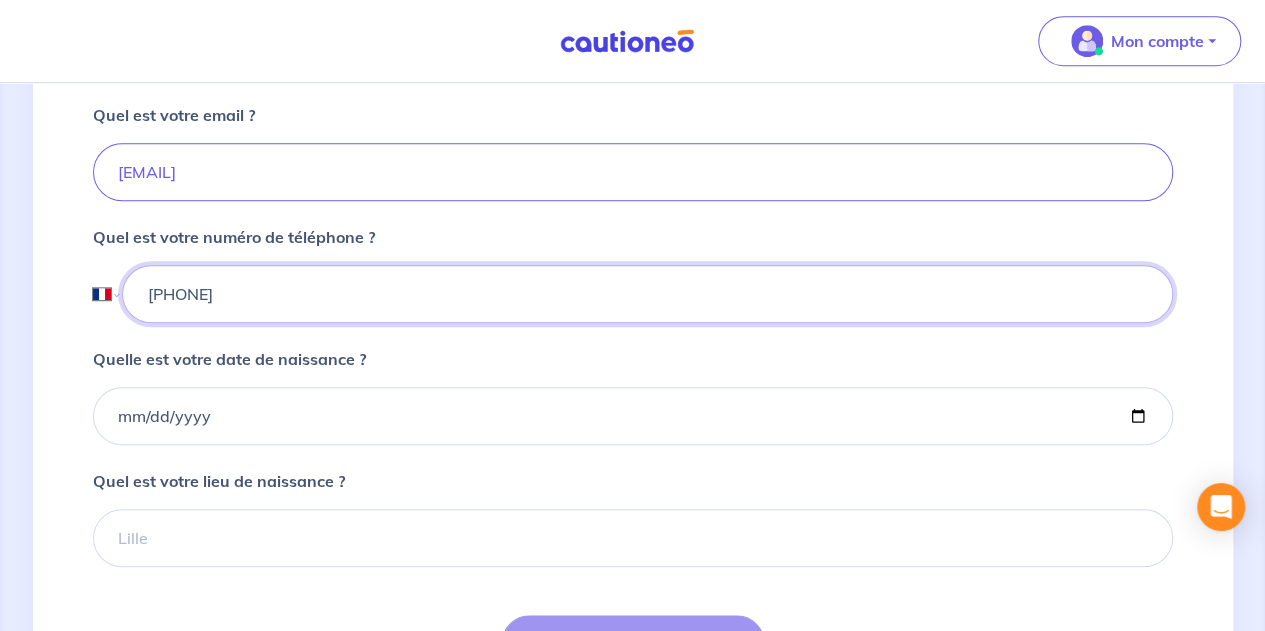 scroll, scrollTop: 700, scrollLeft: 0, axis: vertical 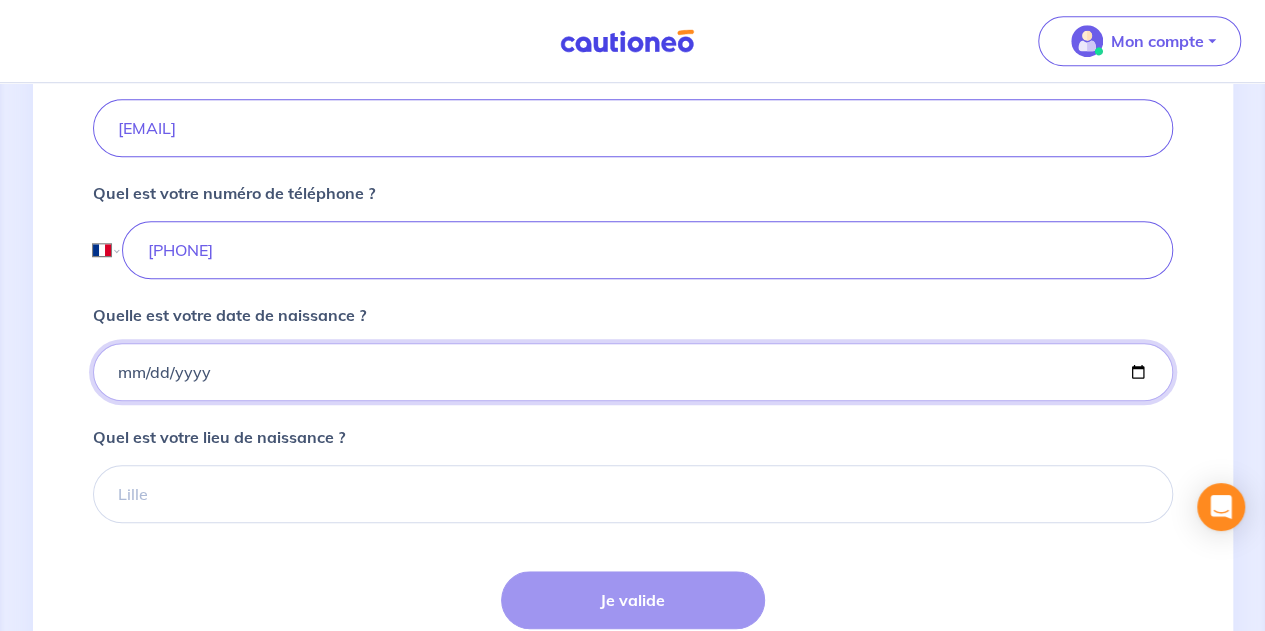 click on "Quelle est votre date de naissance ?" at bounding box center [633, 372] 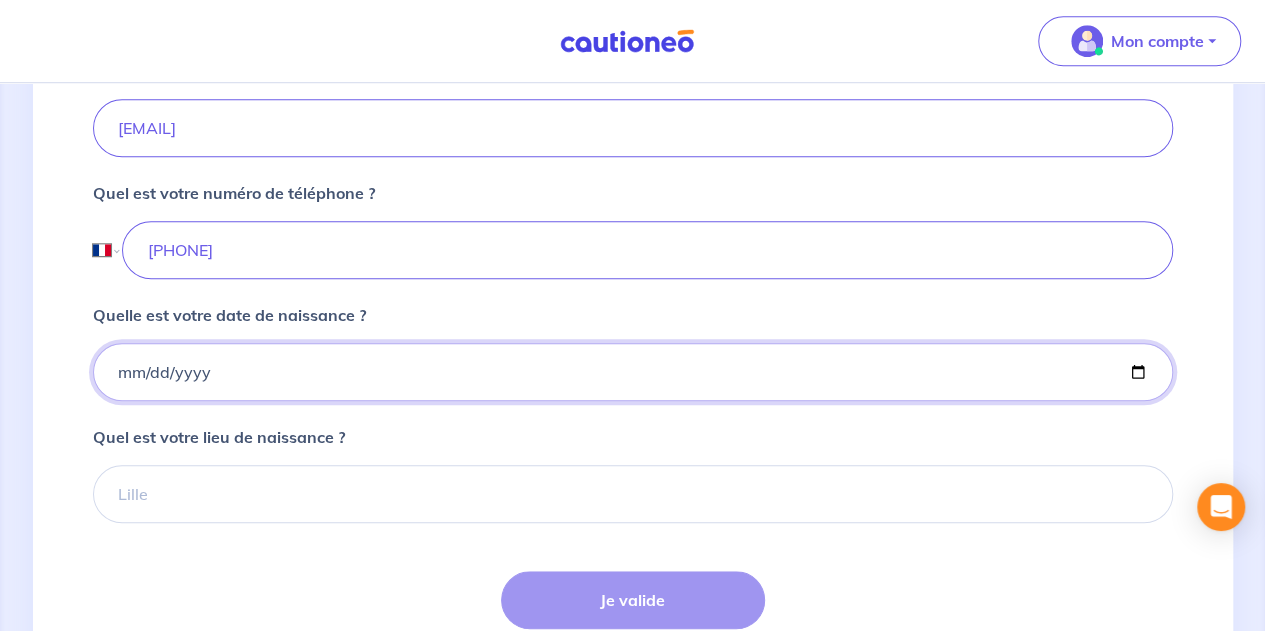 type on "[DATE]" 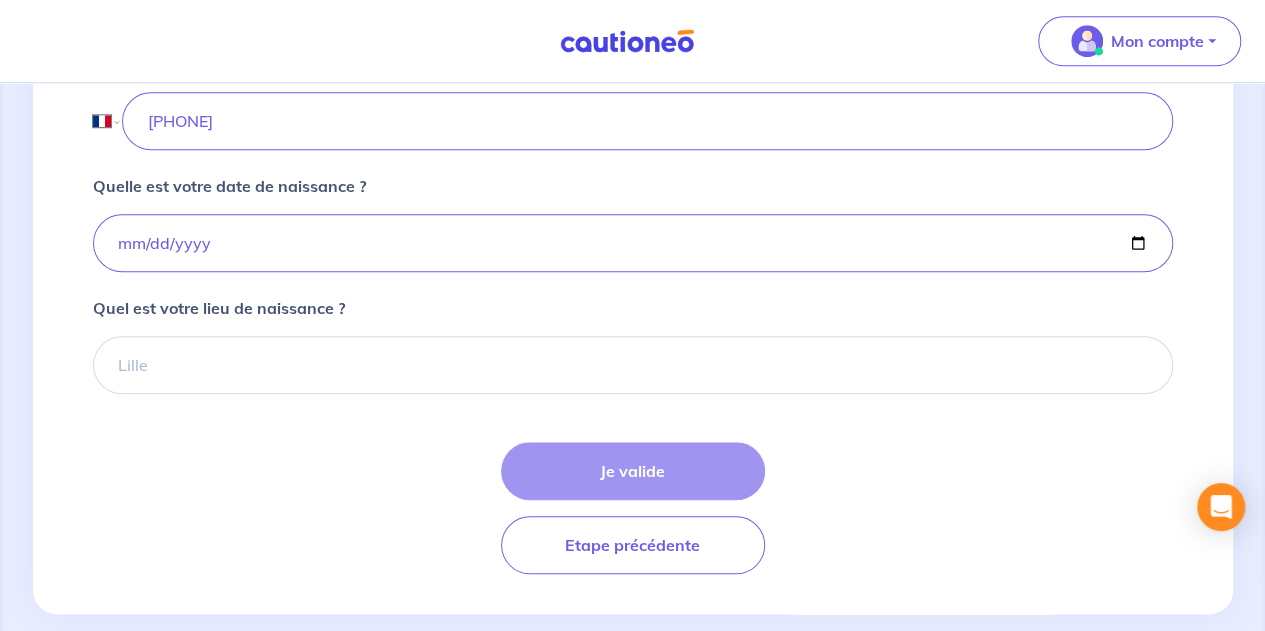 scroll, scrollTop: 853, scrollLeft: 0, axis: vertical 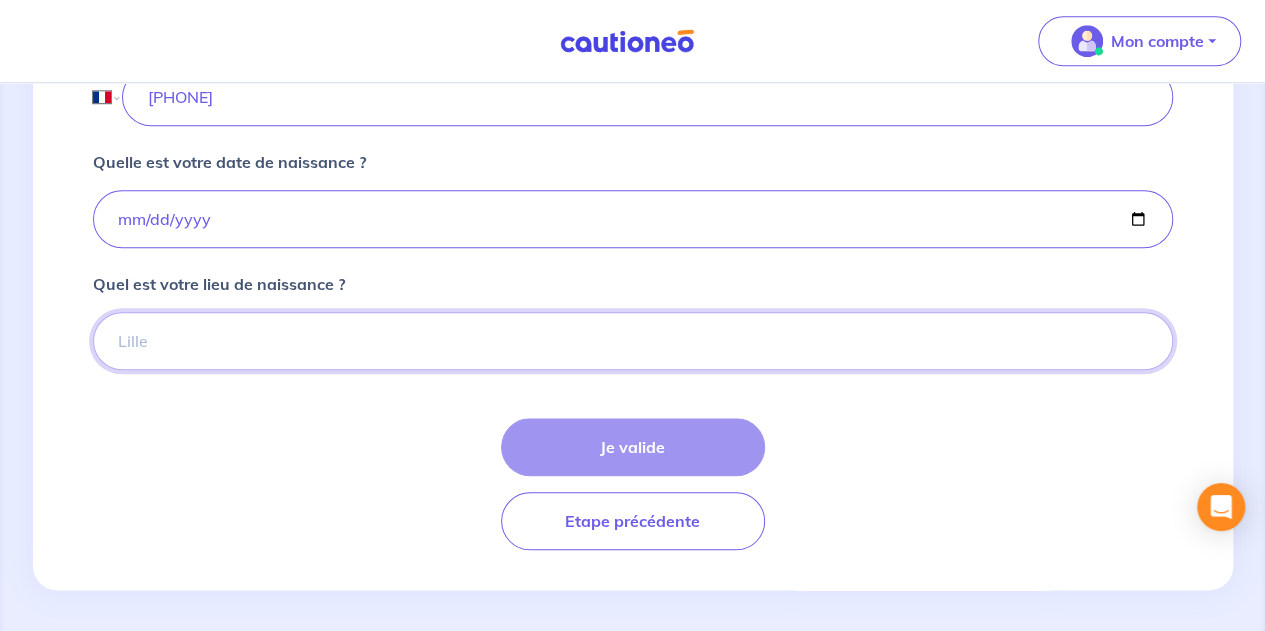 click on "Quel est votre lieu de naissance ?" at bounding box center (633, 341) 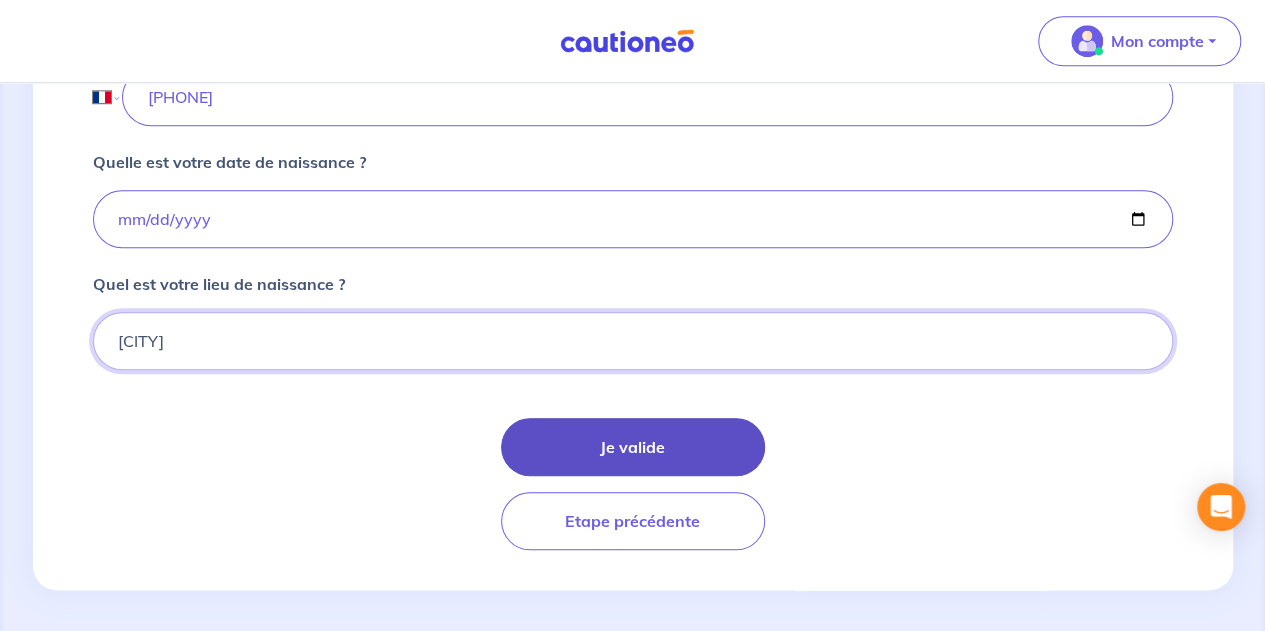 type on "[CITY]" 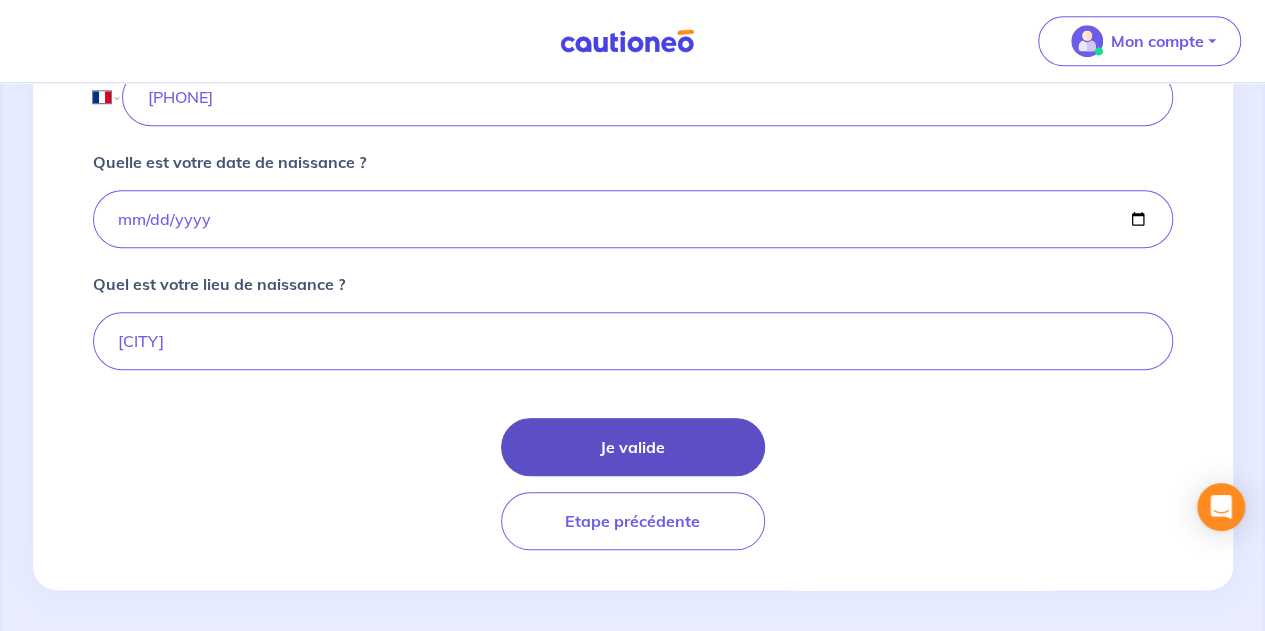 click on "Je valide" at bounding box center [633, 447] 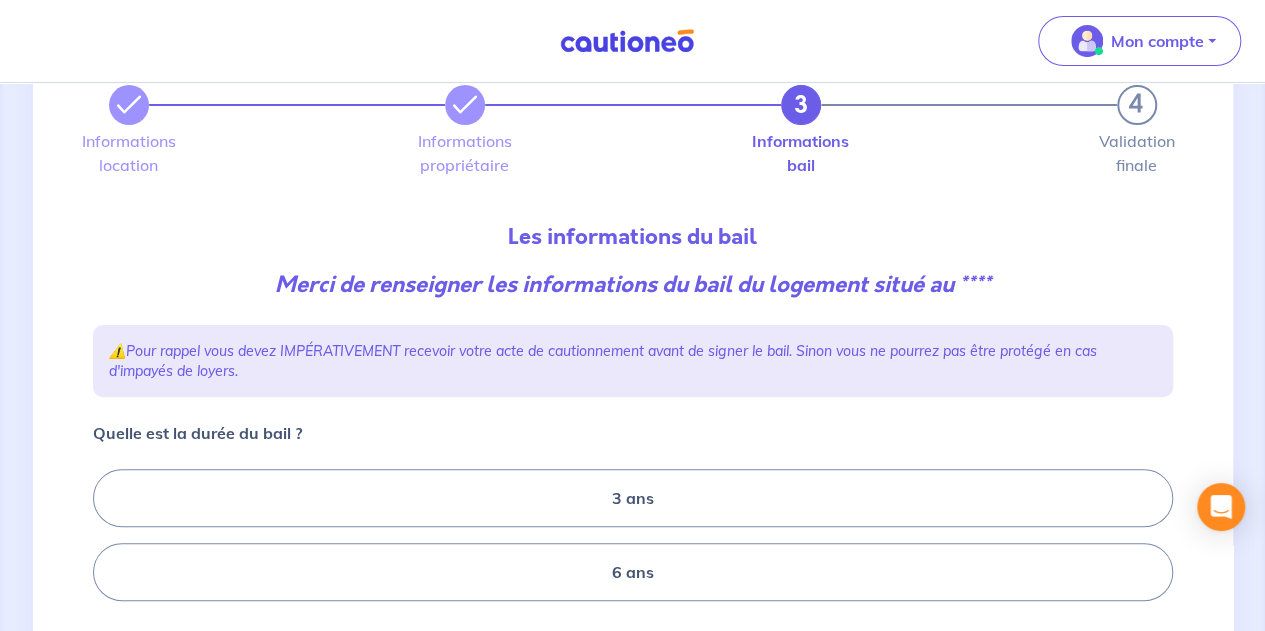 scroll, scrollTop: 200, scrollLeft: 0, axis: vertical 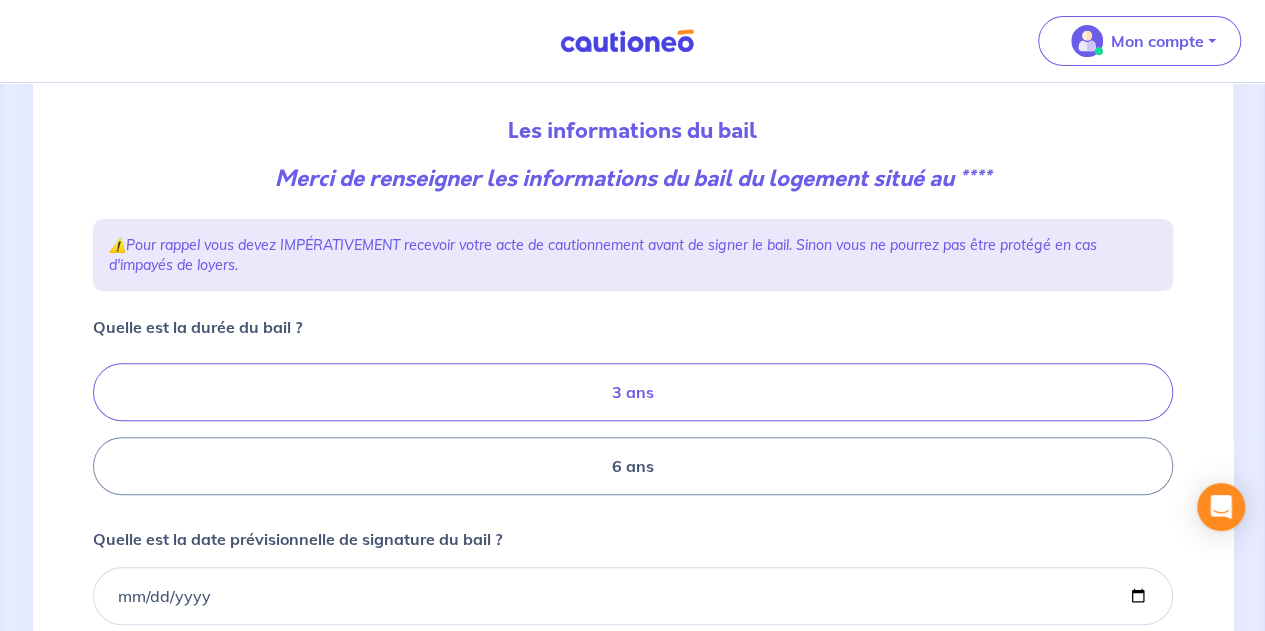 click on "3 ans" at bounding box center (633, 392) 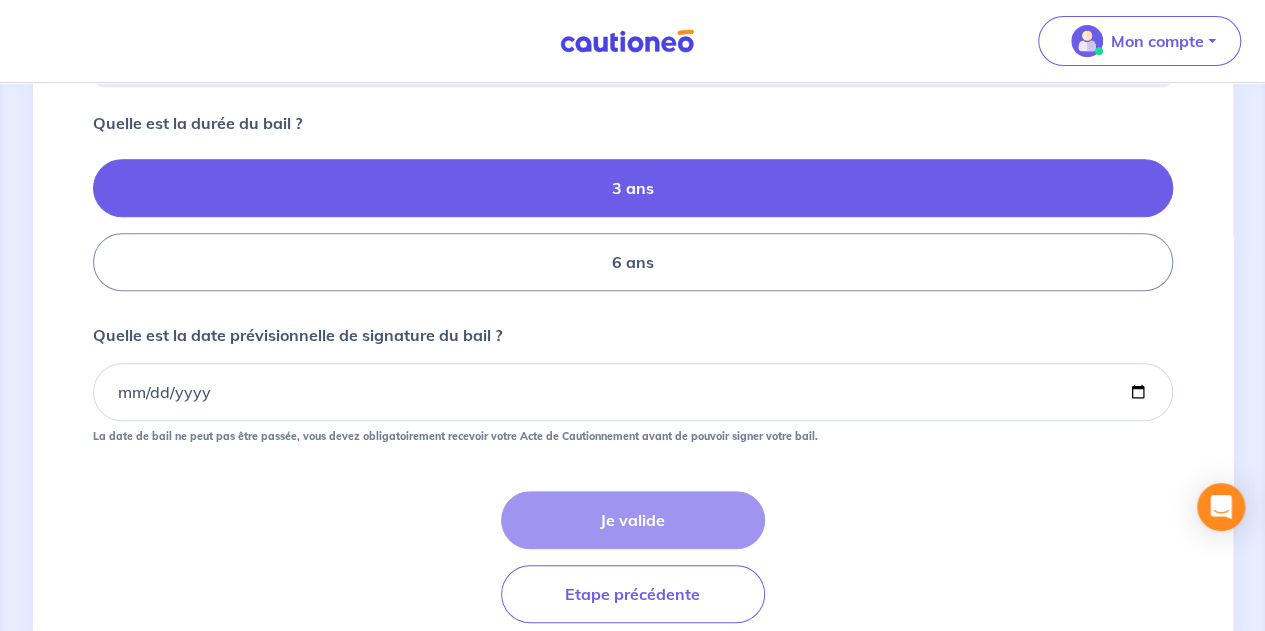 scroll, scrollTop: 479, scrollLeft: 0, axis: vertical 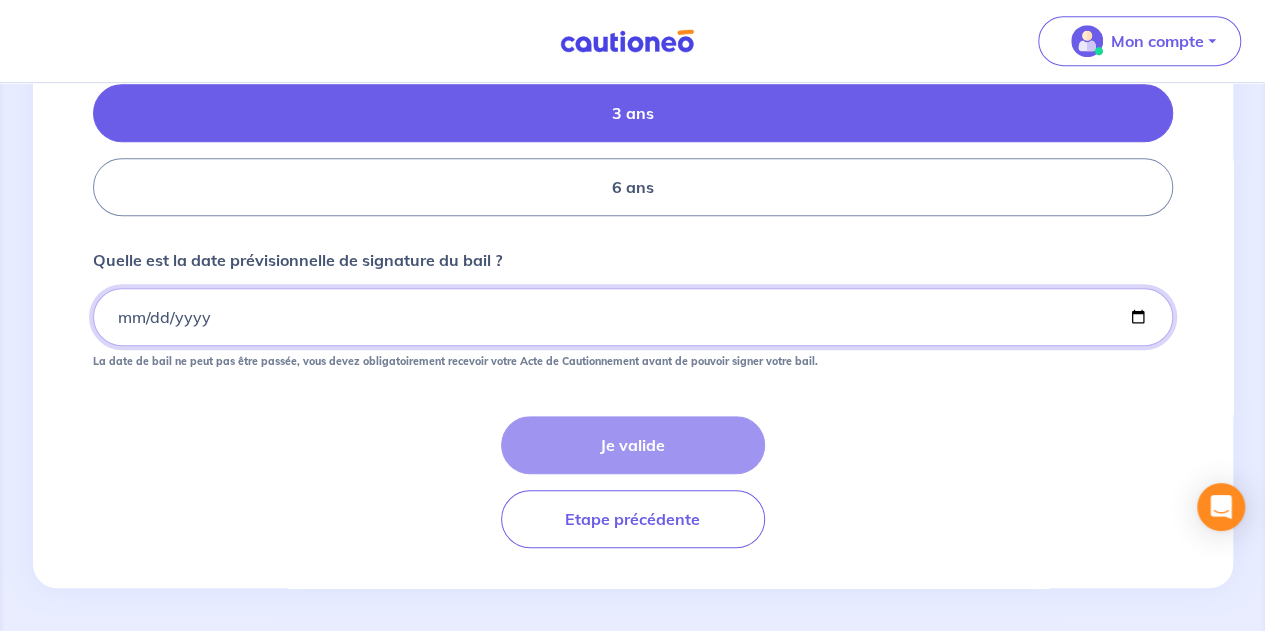 click on "Quelle est la date prévisionnelle de signature du bail ?" at bounding box center (633, 317) 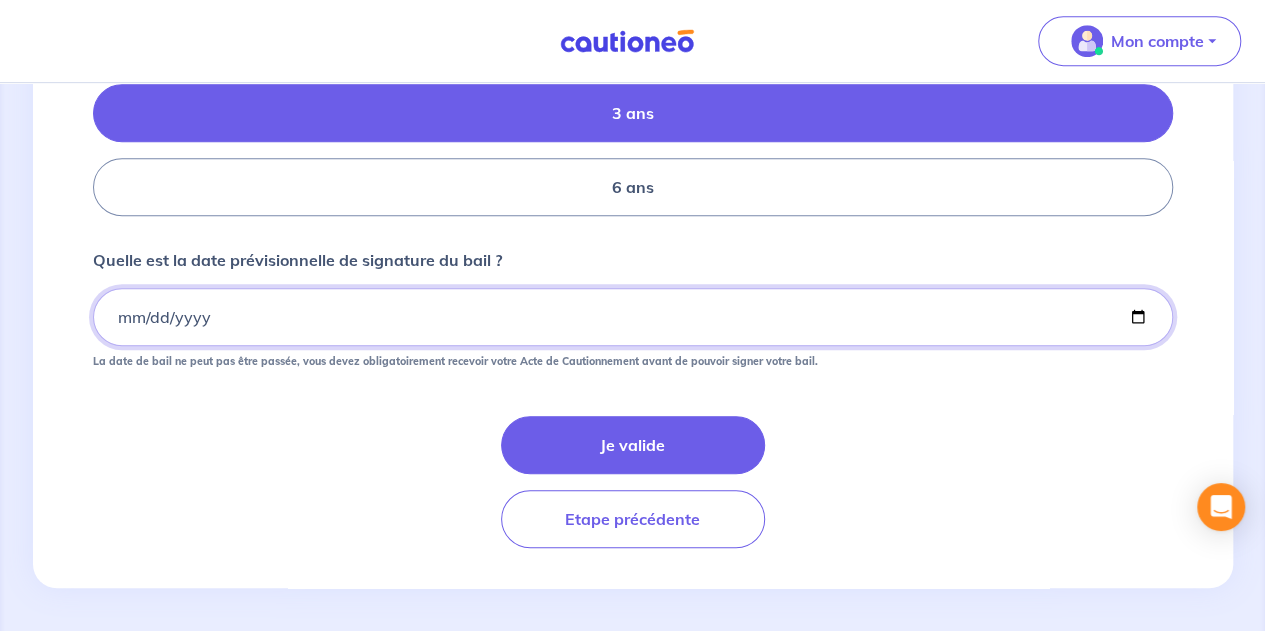 click on "Quelle est la date prévisionnelle de signature du bail ?" at bounding box center [633, 317] 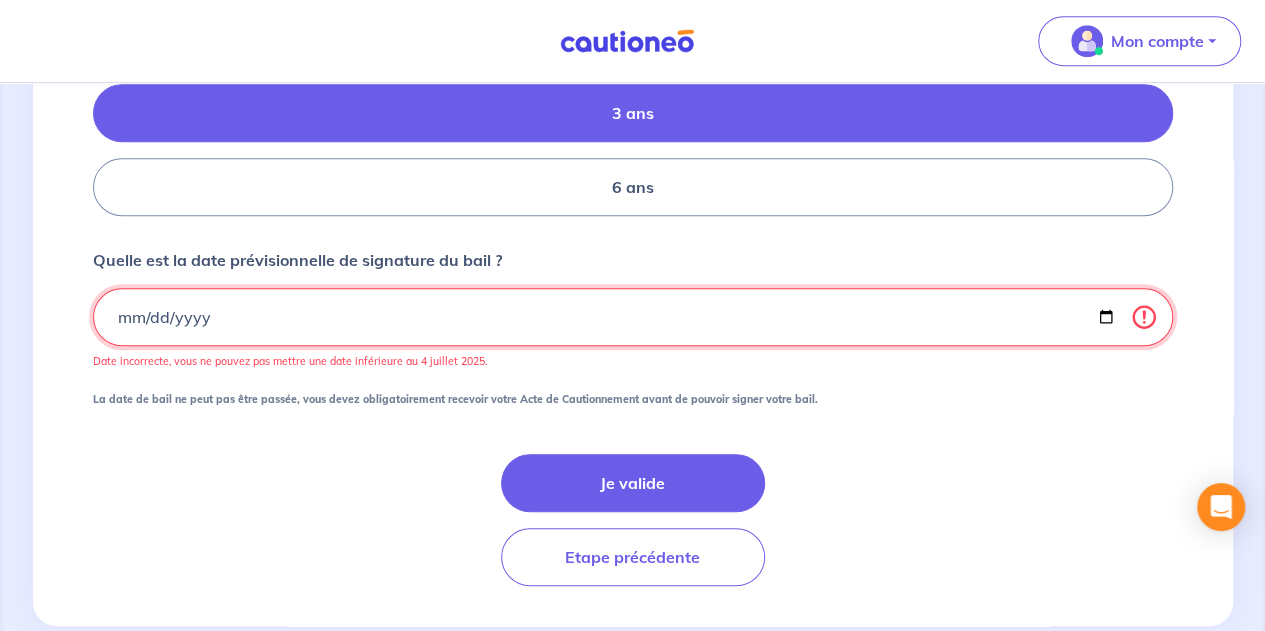 type on "[DATE]" 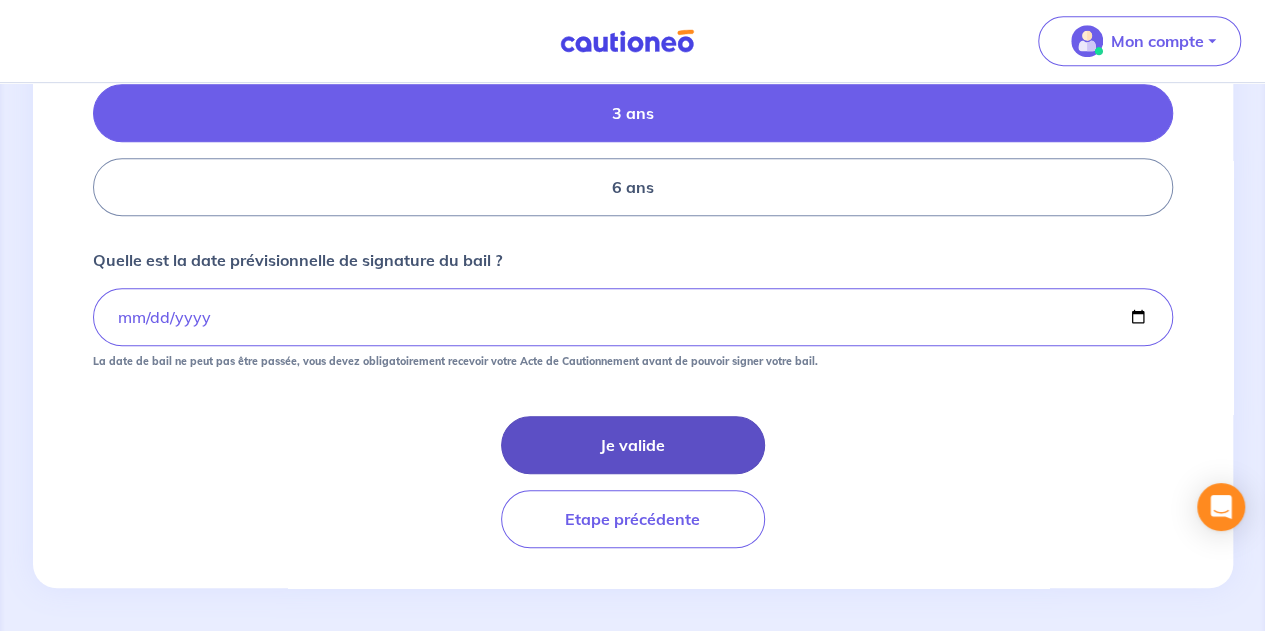 click on "Je valide" at bounding box center [633, 445] 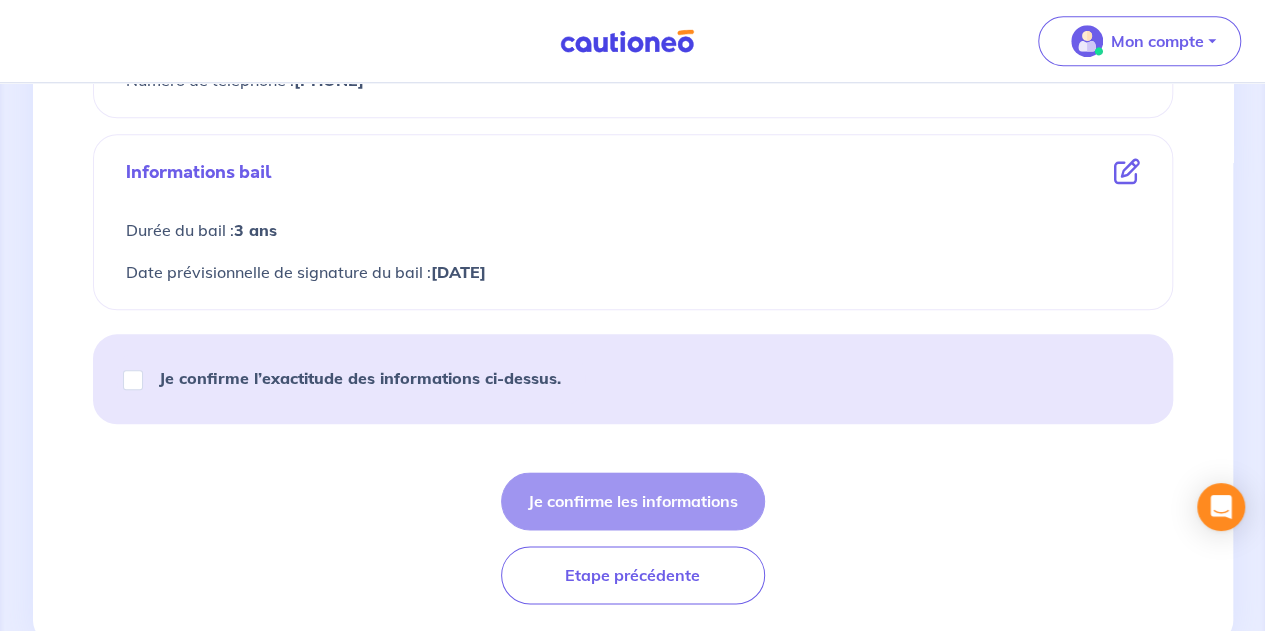 scroll, scrollTop: 1041, scrollLeft: 0, axis: vertical 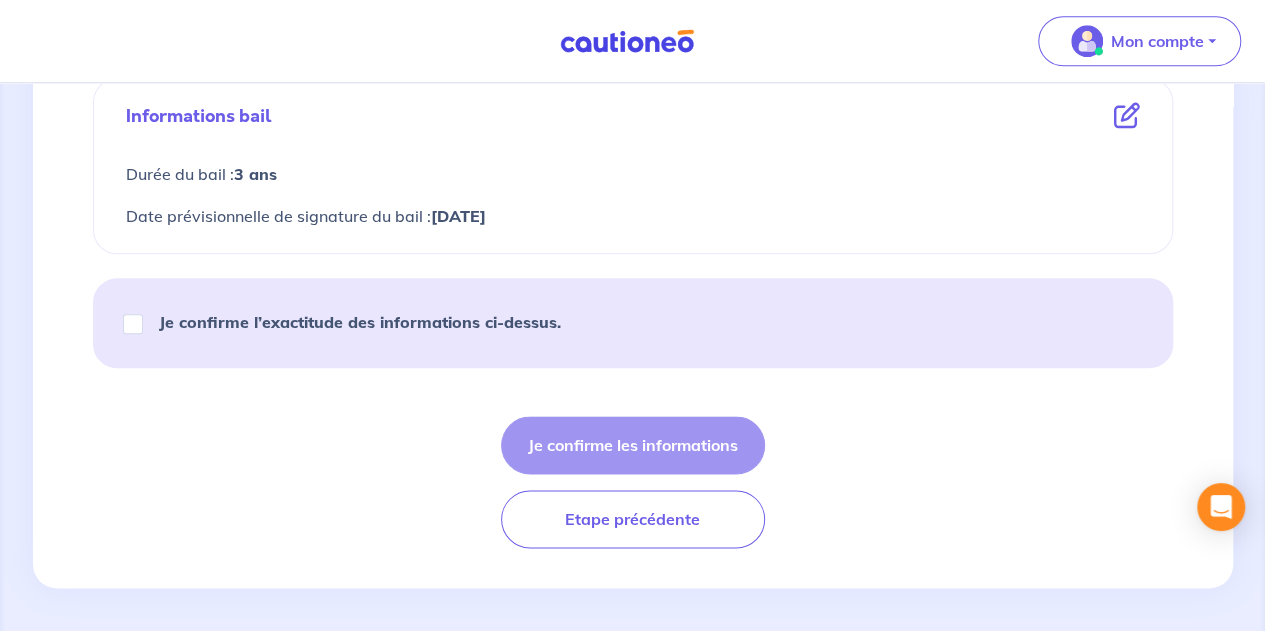 click on "Je confirme l’exactitude des informations ci-dessus." at bounding box center (351, 322) 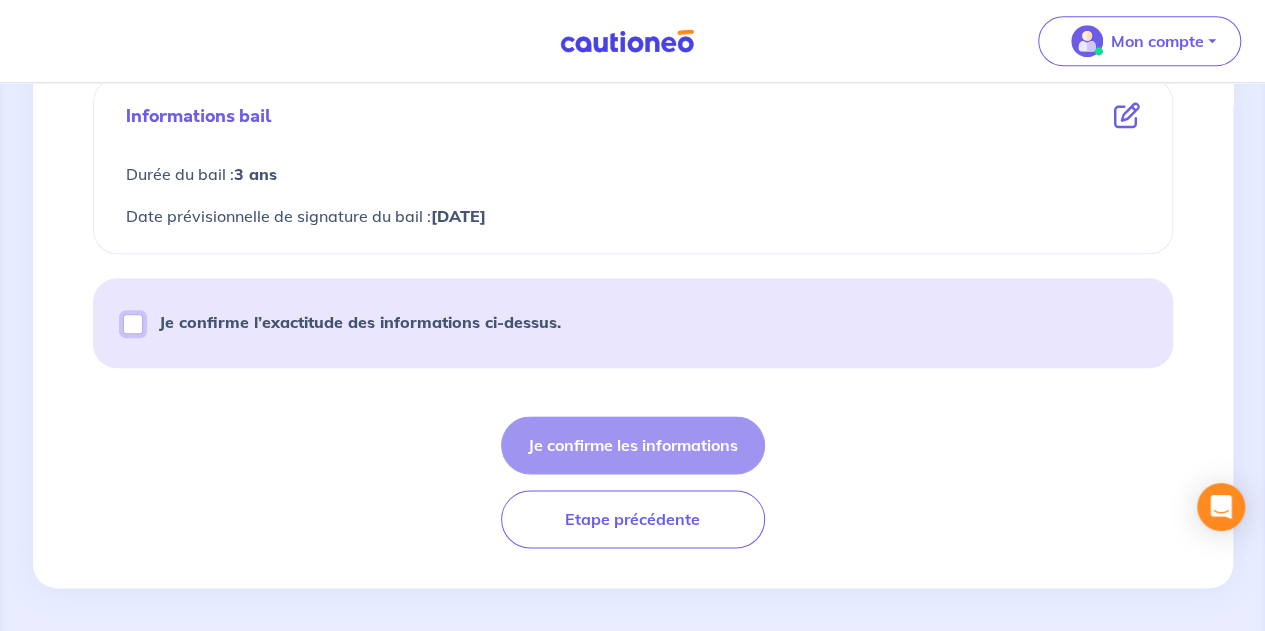 click on "Je confirme l’exactitude des informations ci-dessus." at bounding box center (133, 324) 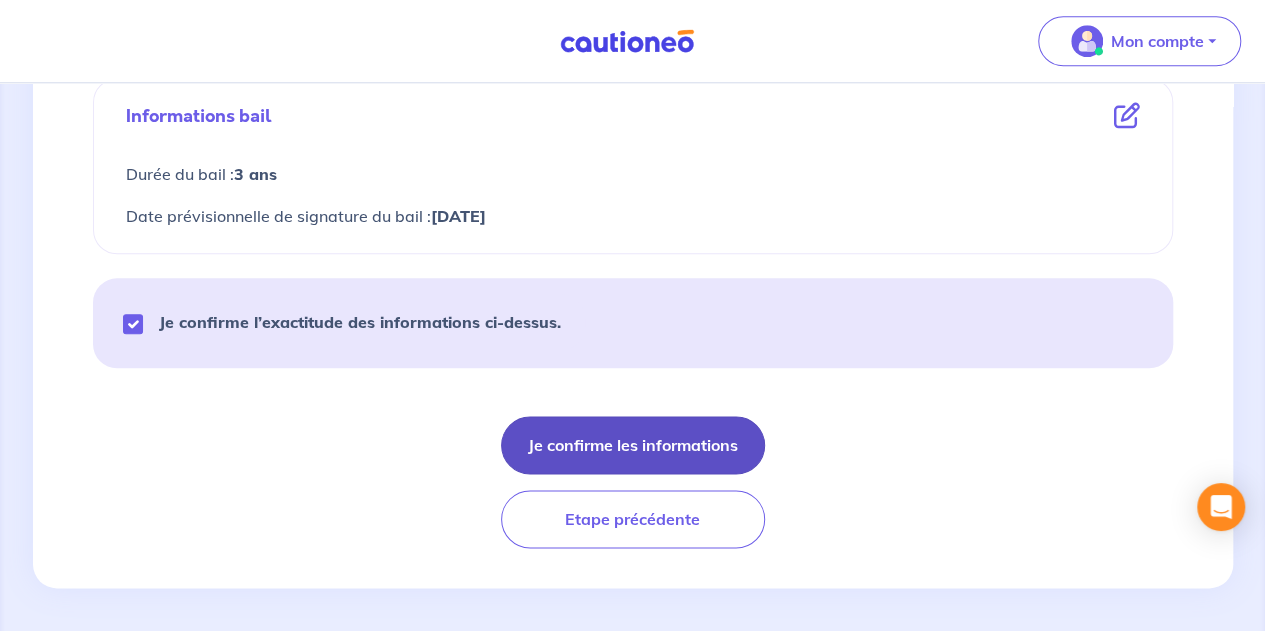 click on "Je confirme les informations" at bounding box center (633, 445) 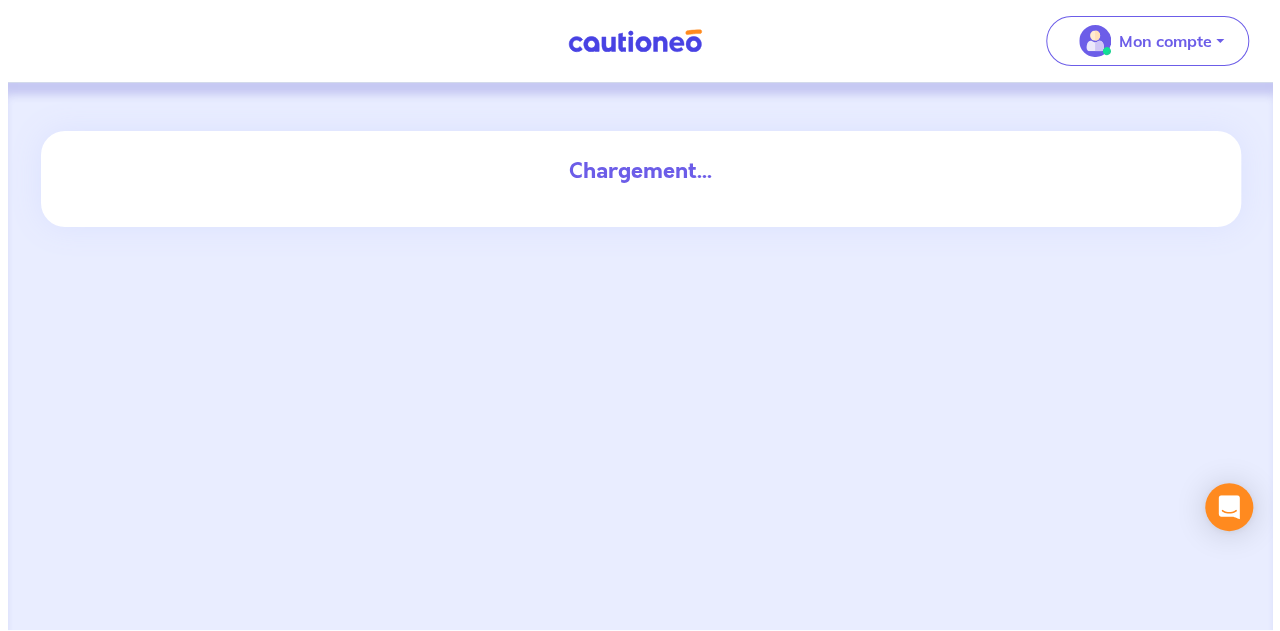 scroll, scrollTop: 0, scrollLeft: 0, axis: both 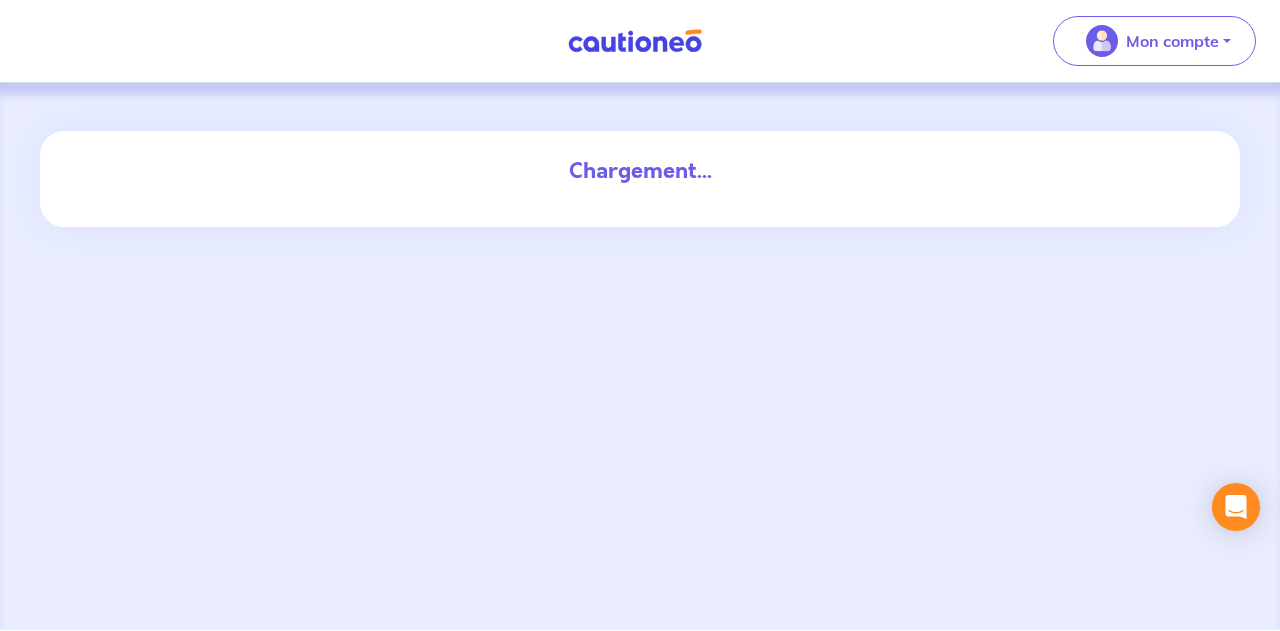 drag, startPoint x: 0, startPoint y: 0, endPoint x: 170, endPoint y: 102, distance: 198.25237 